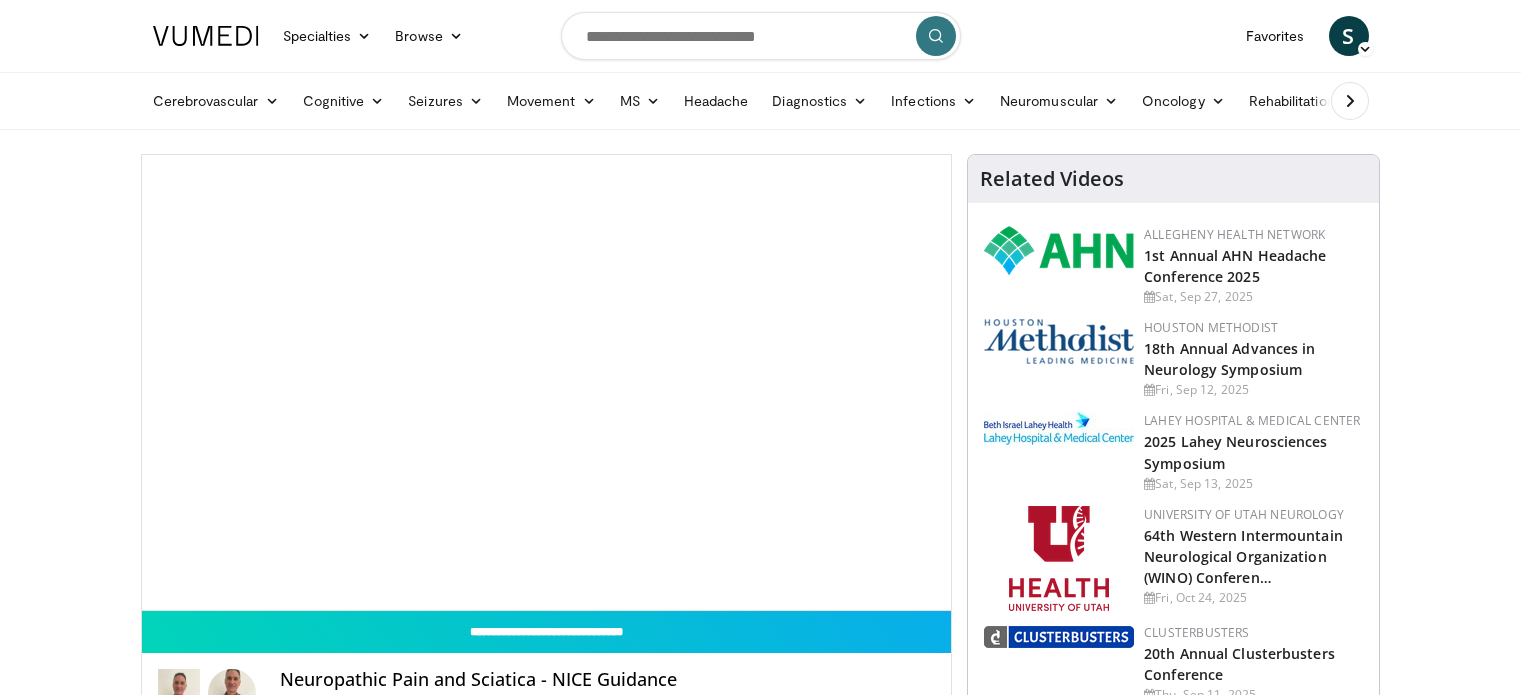 scroll, scrollTop: 0, scrollLeft: 0, axis: both 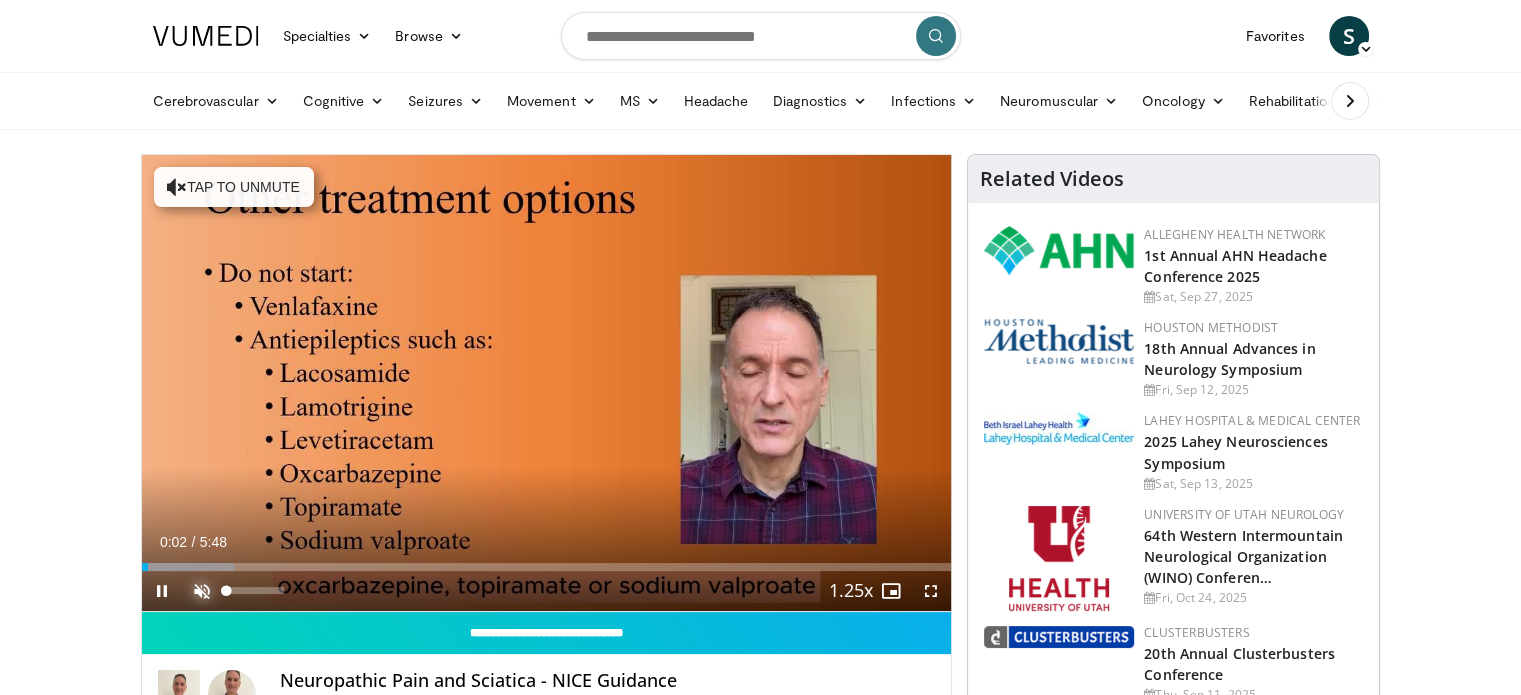 click at bounding box center [202, 591] 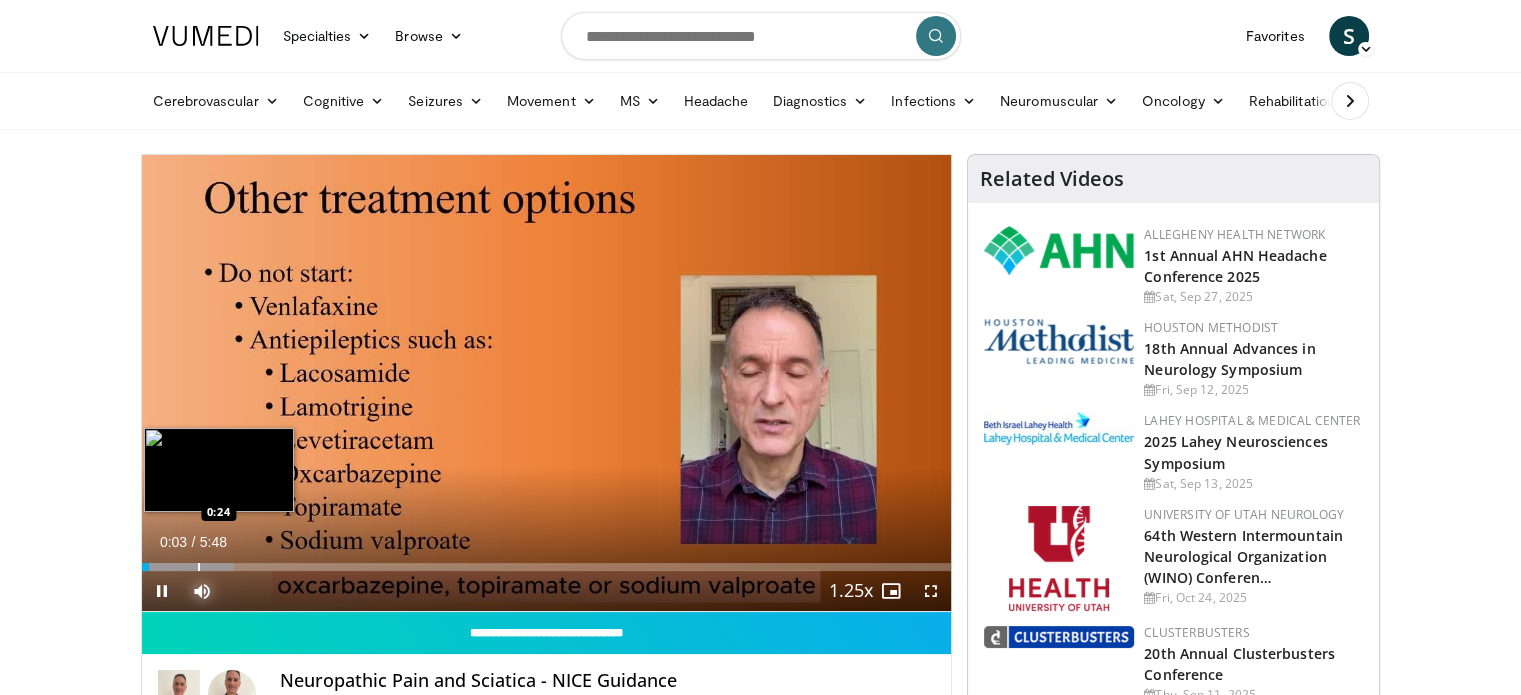 click on "Loaded :  11.38% 0:03 0:24" at bounding box center [547, 561] 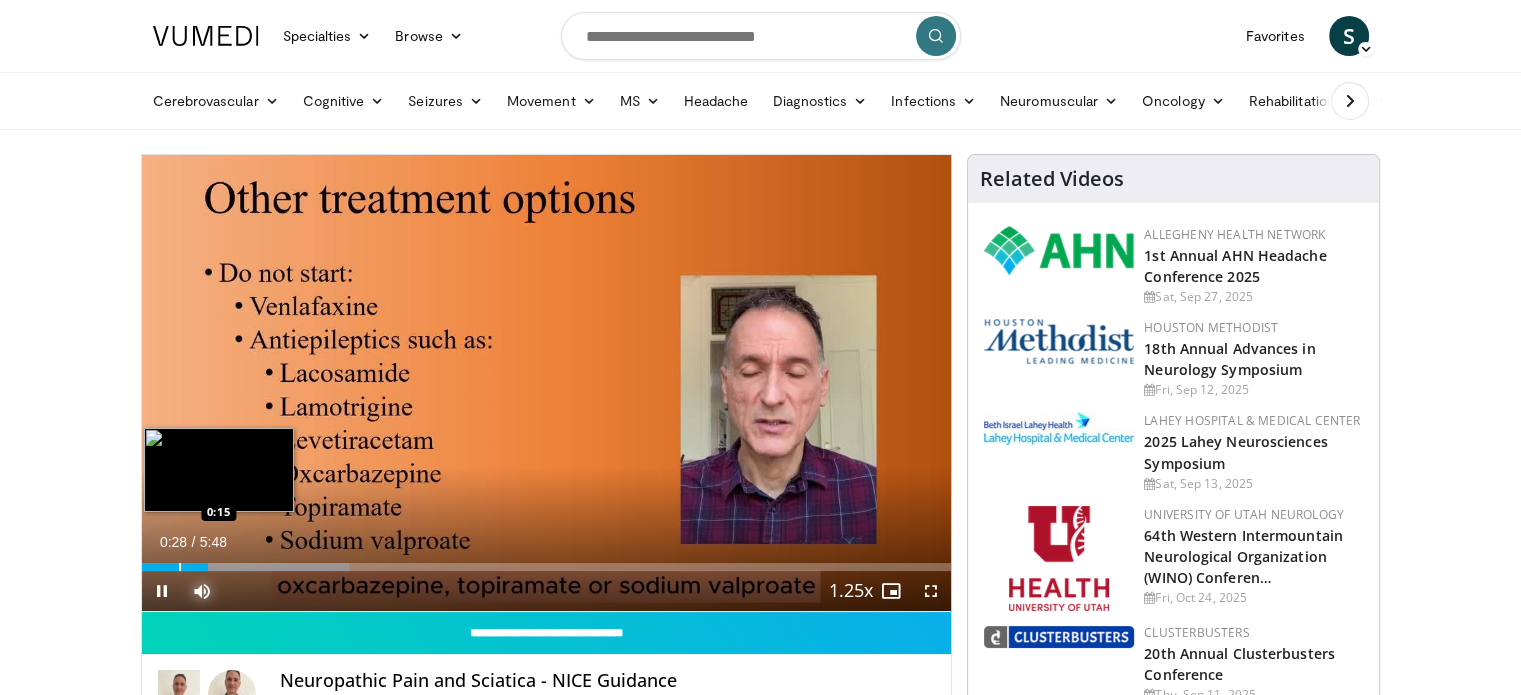 click on "0:28" at bounding box center [175, 567] 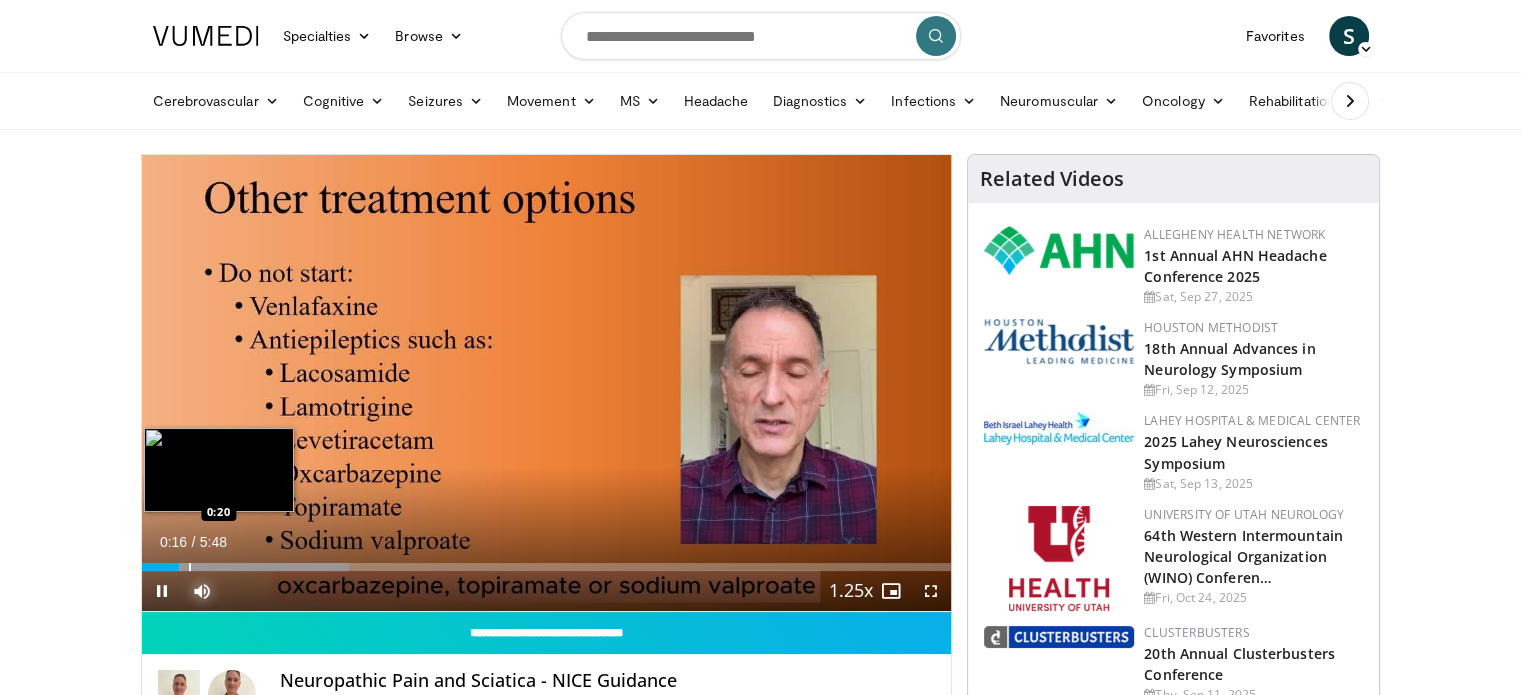 click at bounding box center (190, 567) 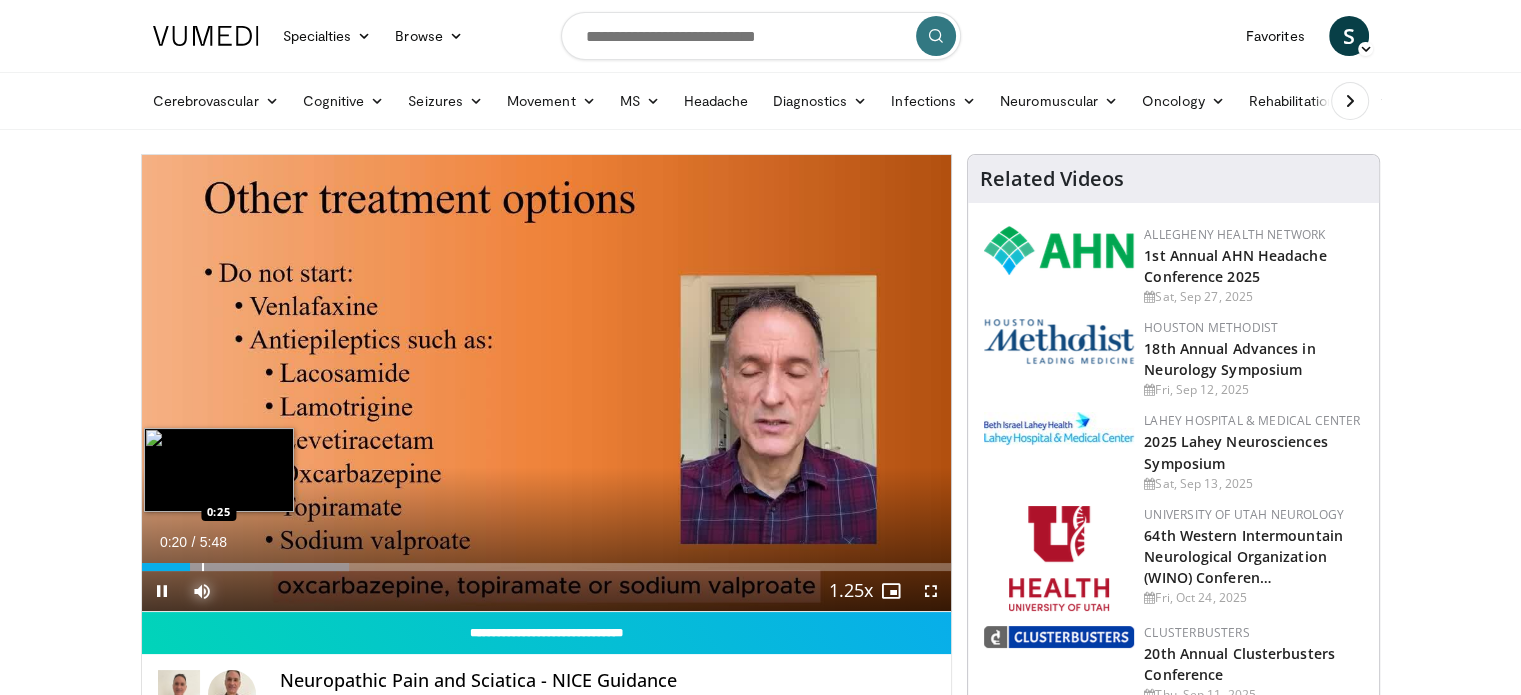 click on "Loaded :  25.62% 0:20 0:25" at bounding box center [547, 567] 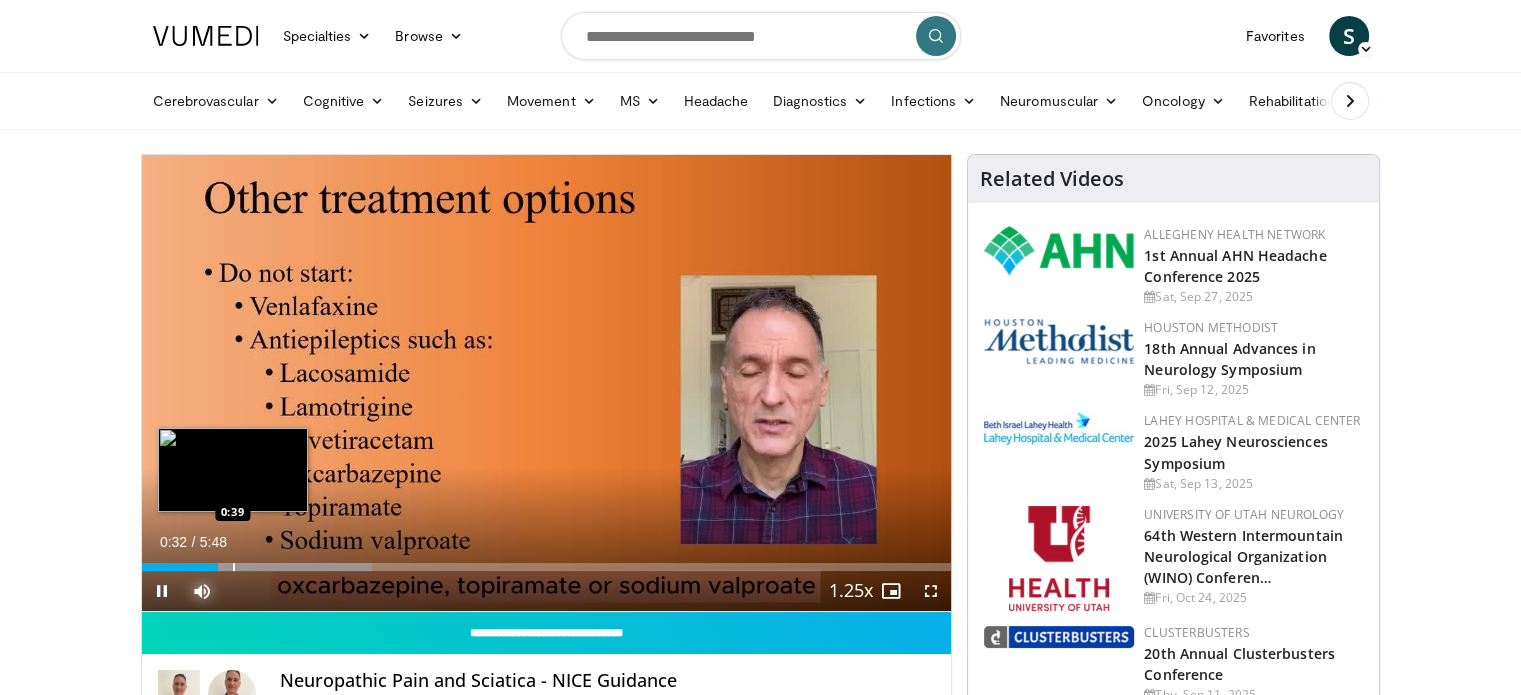 click on "Loaded :  28.47% 0:32 0:39" at bounding box center (547, 567) 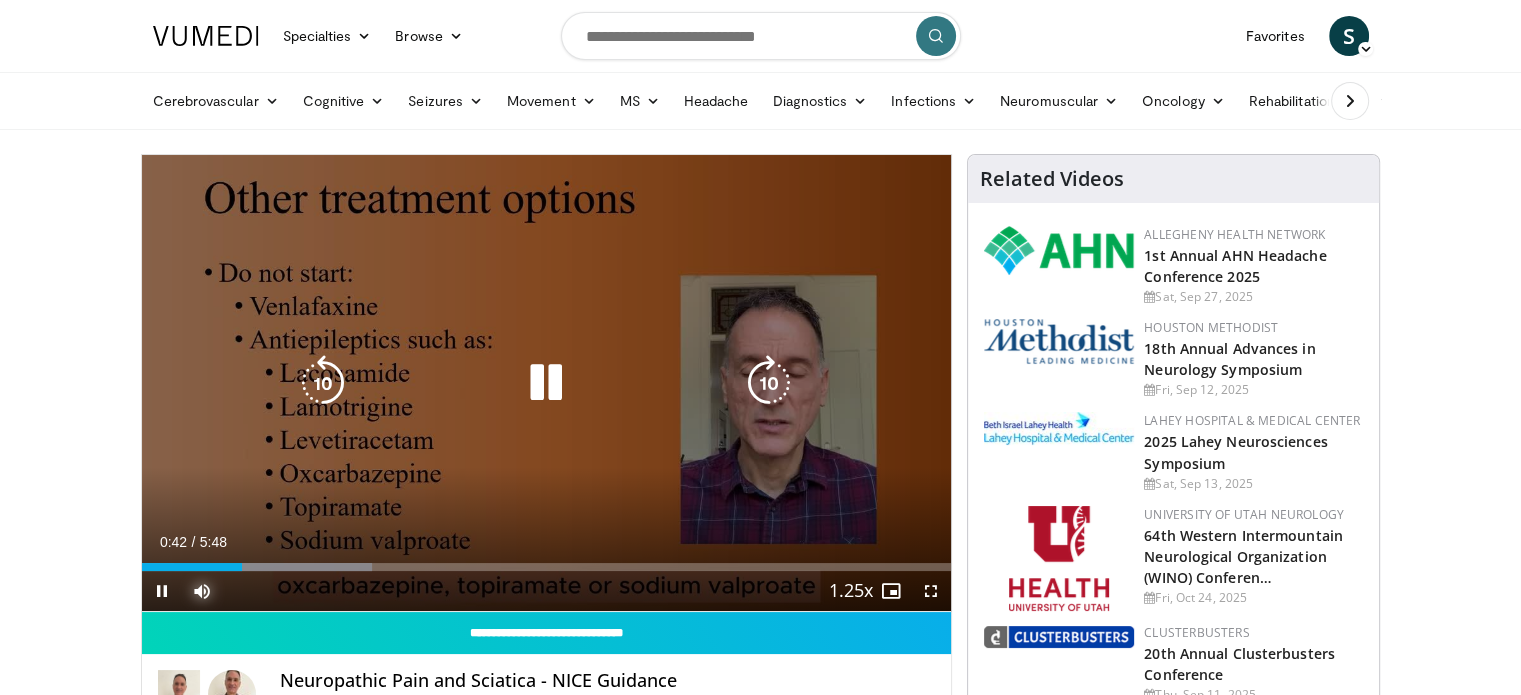 click on "Loaded :  28.47% 0:43 0:52" at bounding box center [547, 561] 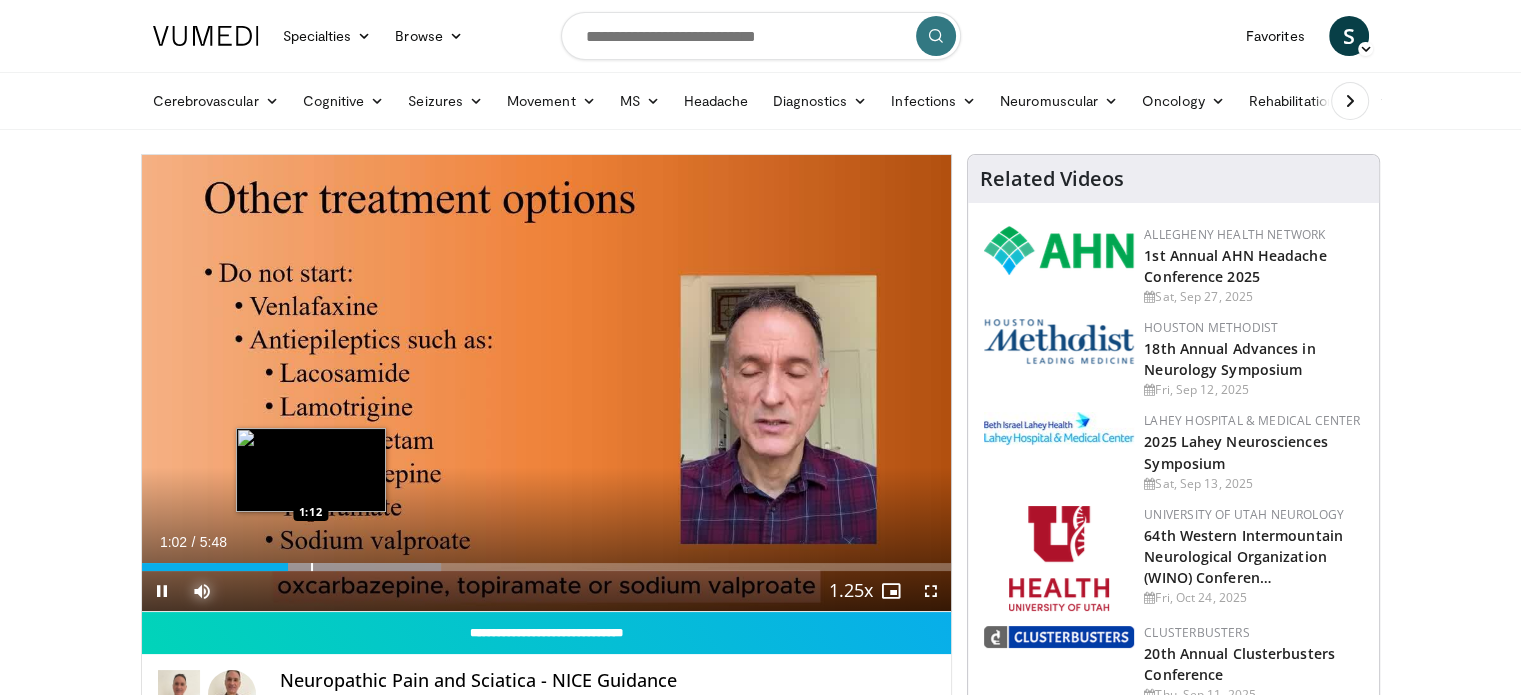click at bounding box center [312, 567] 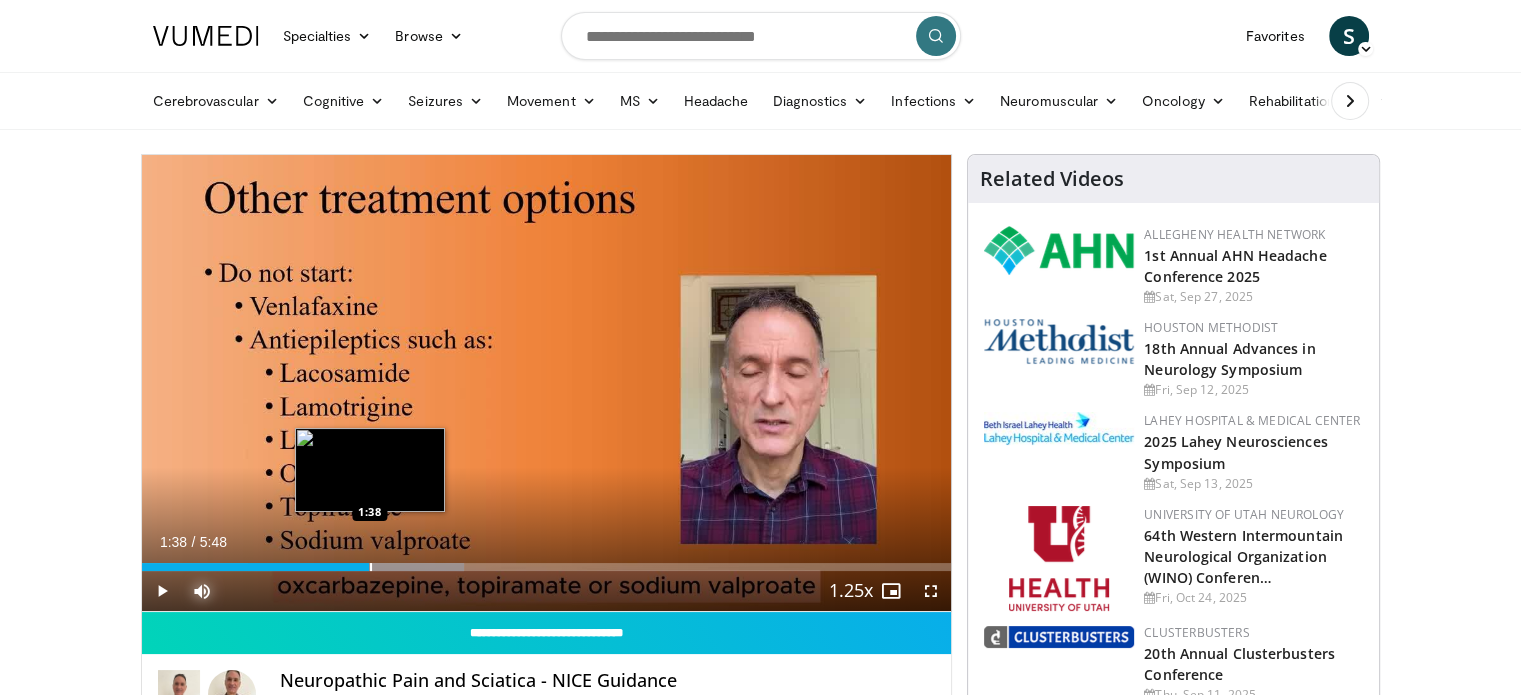 drag, startPoint x: 369, startPoint y: 568, endPoint x: 380, endPoint y: 568, distance: 11 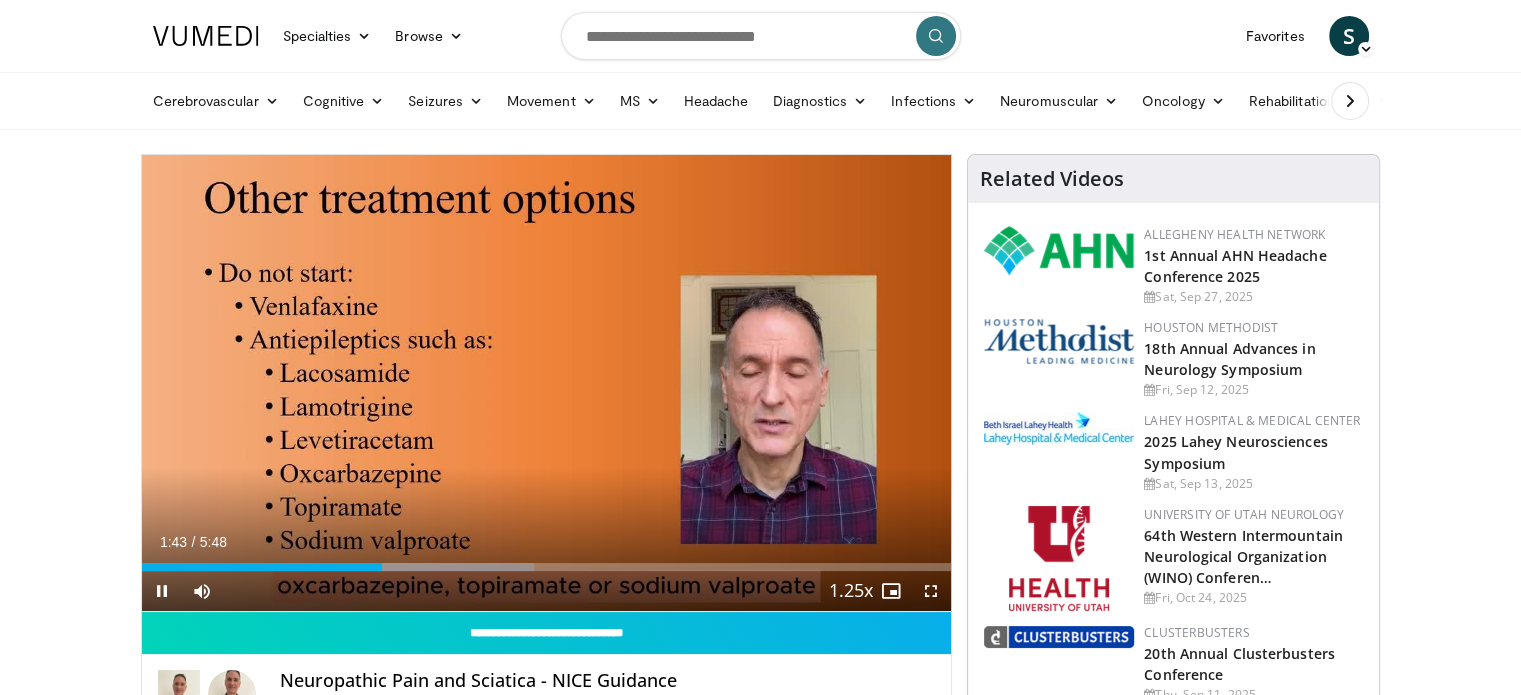 drag, startPoint x: 415, startPoint y: 568, endPoint x: 454, endPoint y: 566, distance: 39.051247 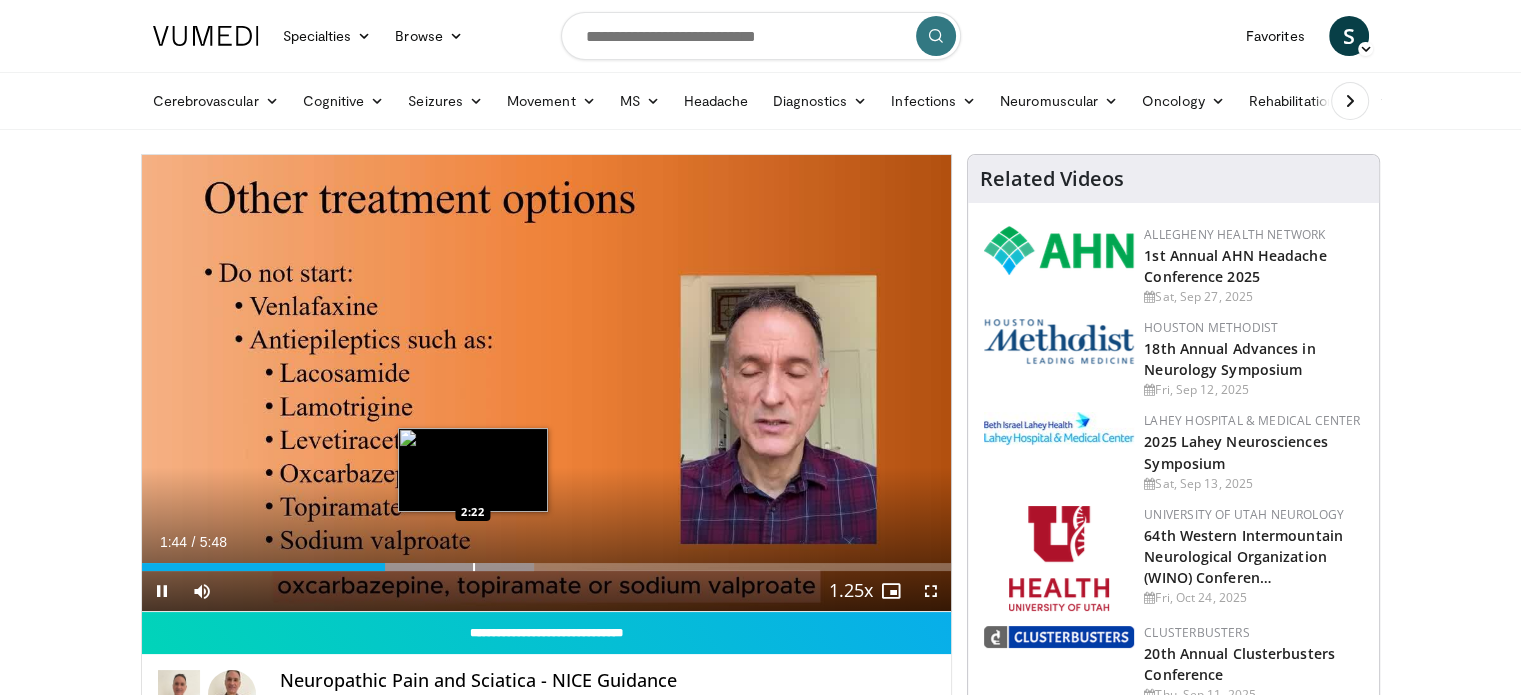 click at bounding box center [474, 567] 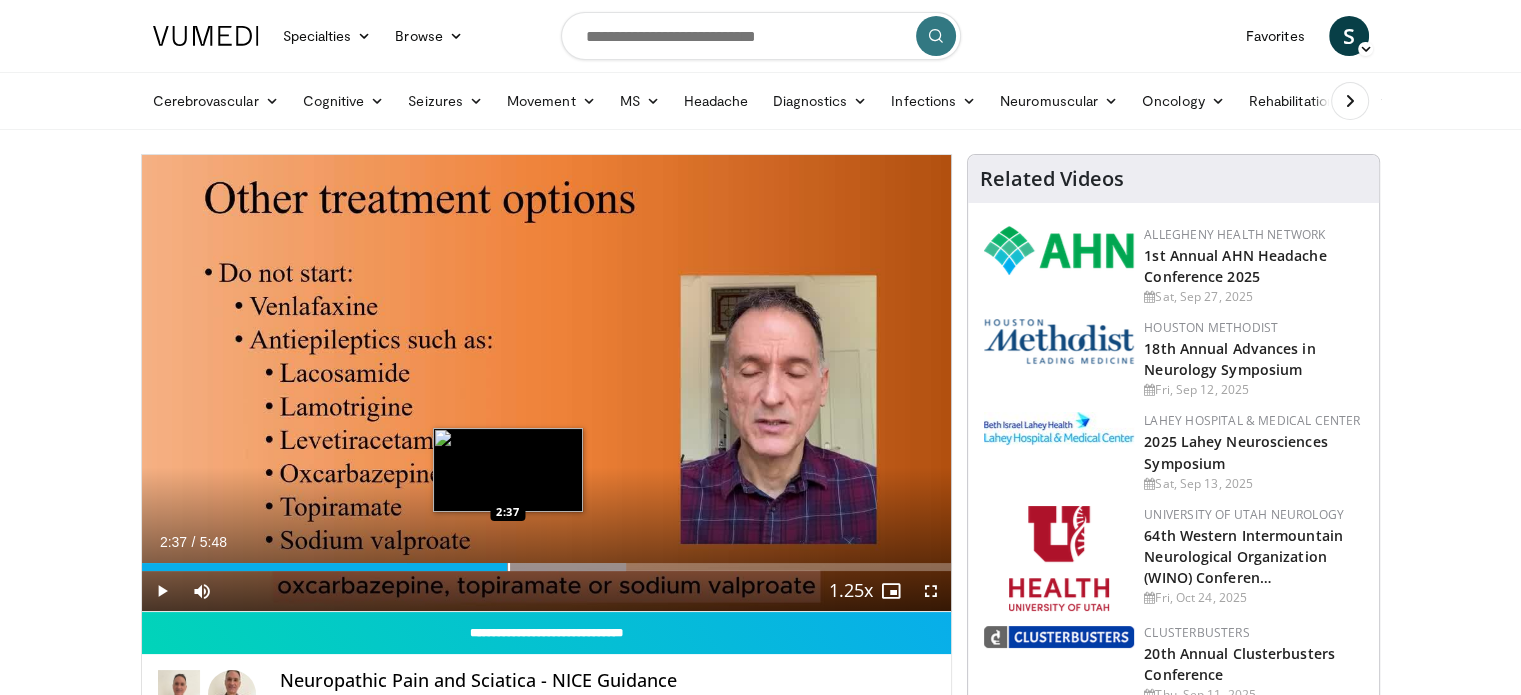 click at bounding box center (509, 567) 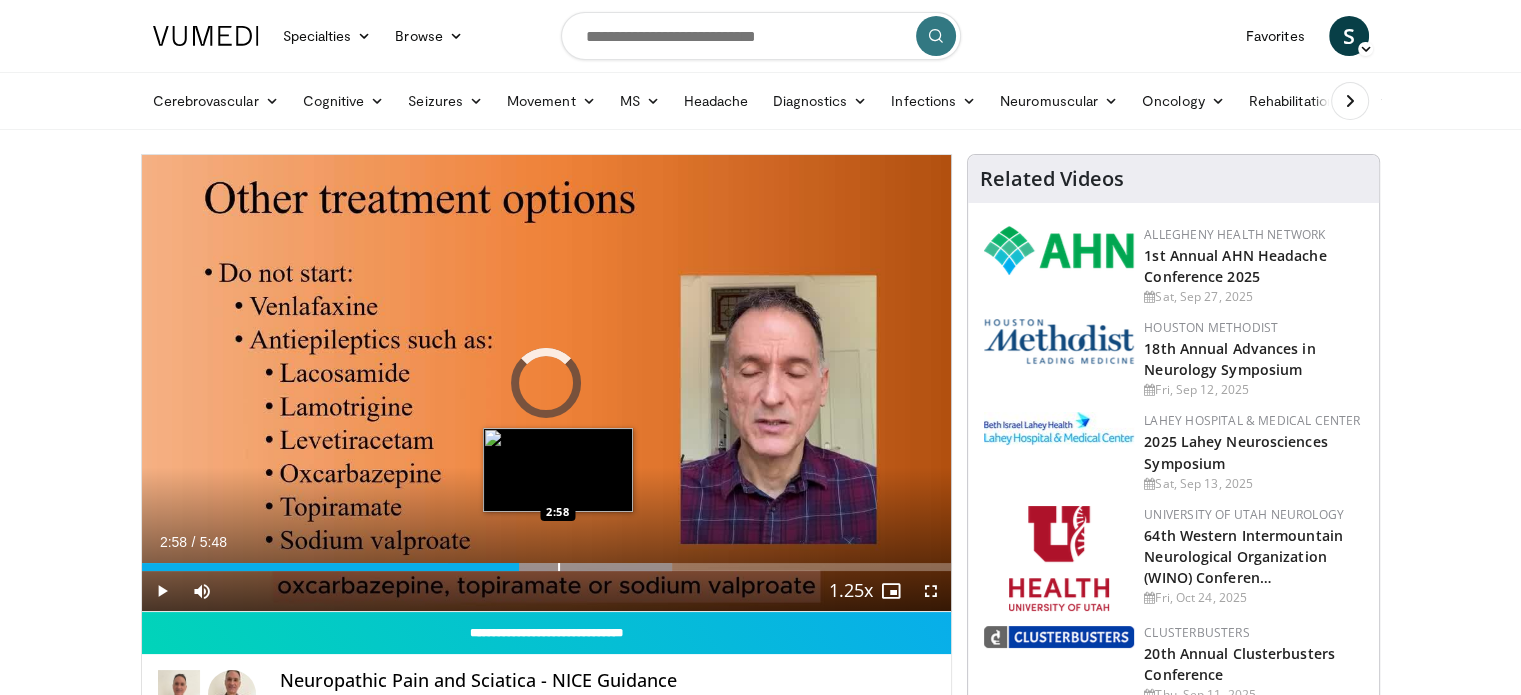 click on "Loaded :  65.51% 2:42 2:58" at bounding box center [547, 567] 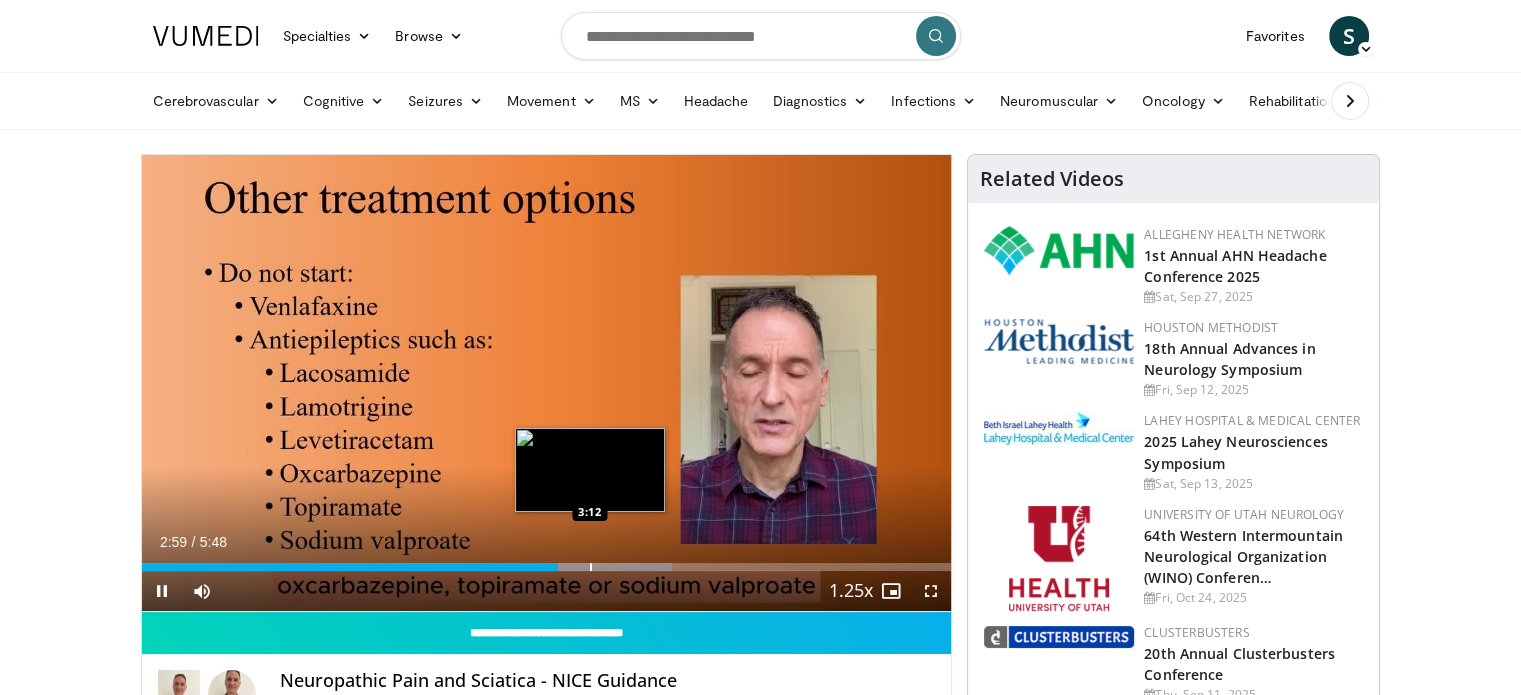 drag, startPoint x: 589, startPoint y: 563, endPoint x: 604, endPoint y: 563, distance: 15 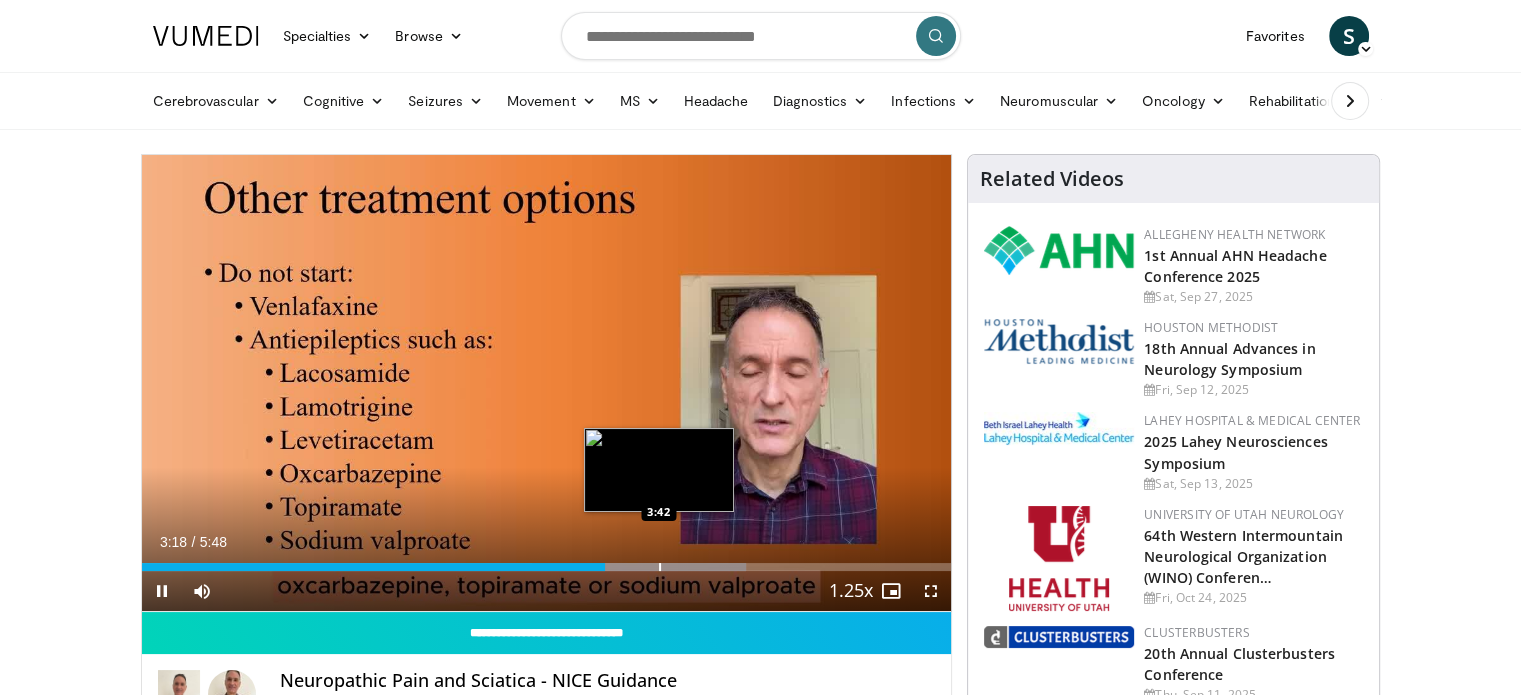 click at bounding box center [660, 567] 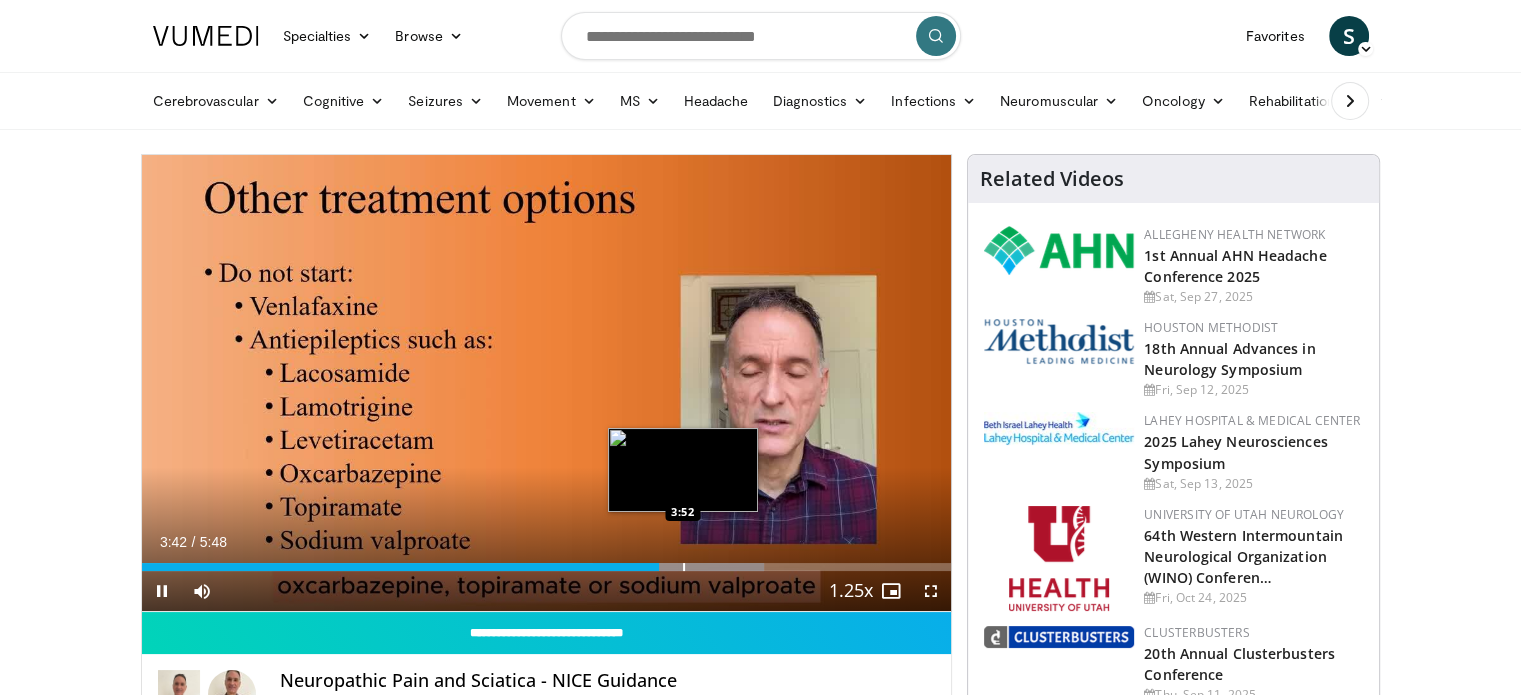 click on "Loaded :  76.91% 3:42 3:52" at bounding box center [547, 567] 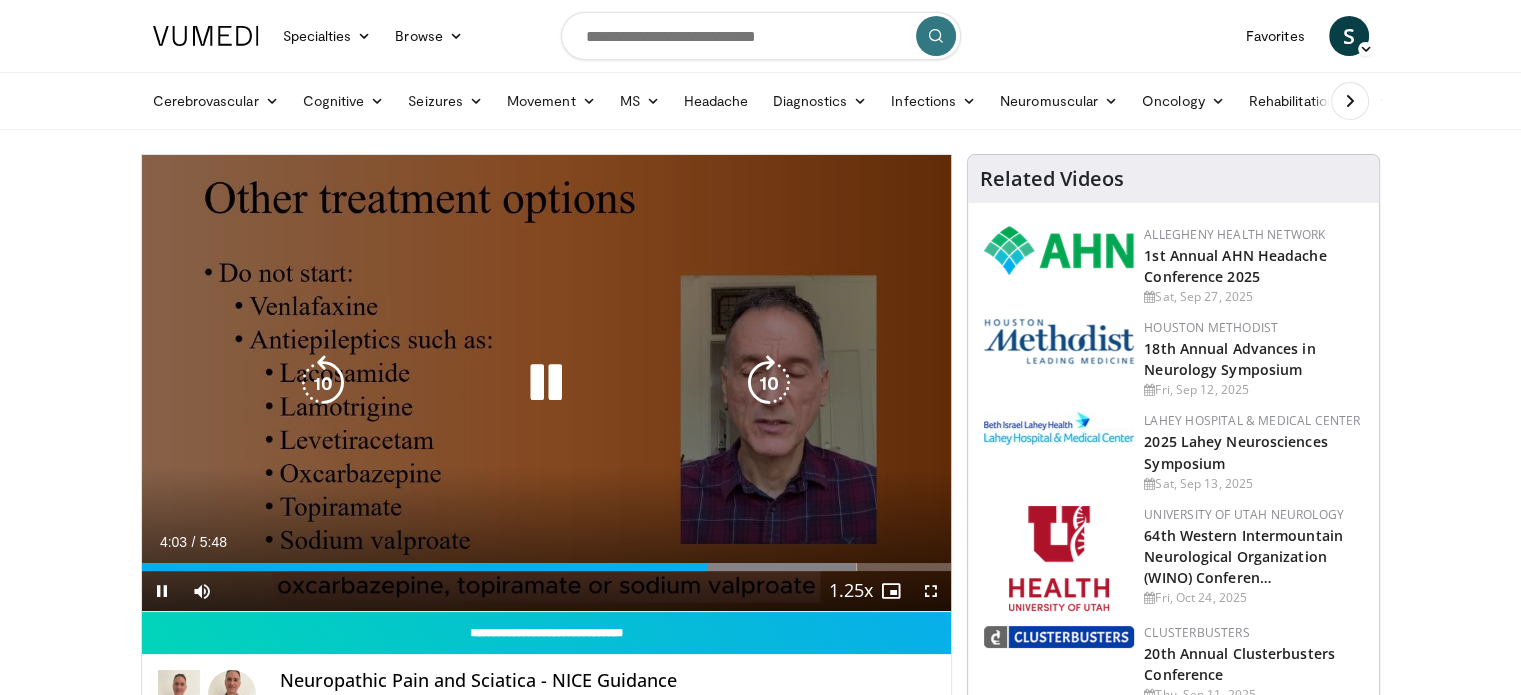 click on "Loaded :  88.31% 4:03 4:21" at bounding box center (547, 561) 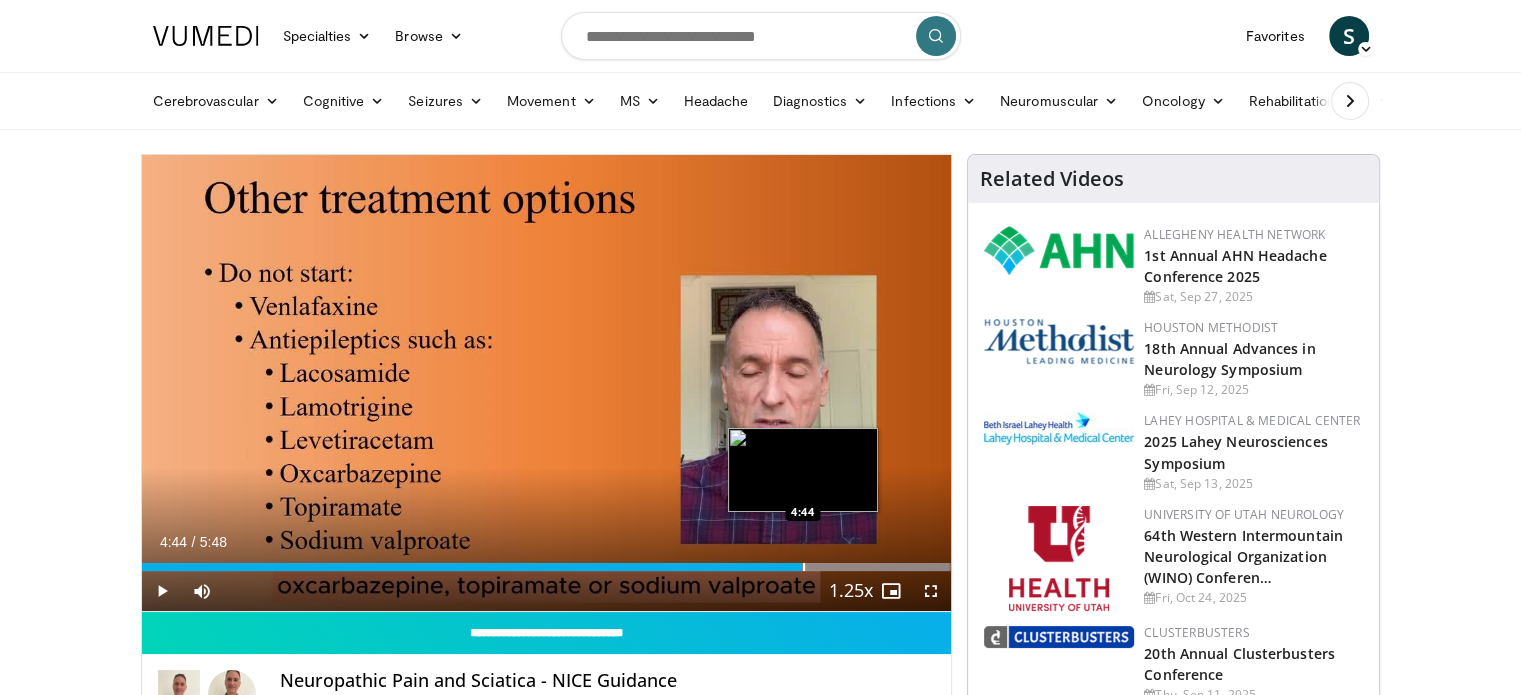 click on "Loaded :  99.70% 4:44 4:44" at bounding box center (547, 561) 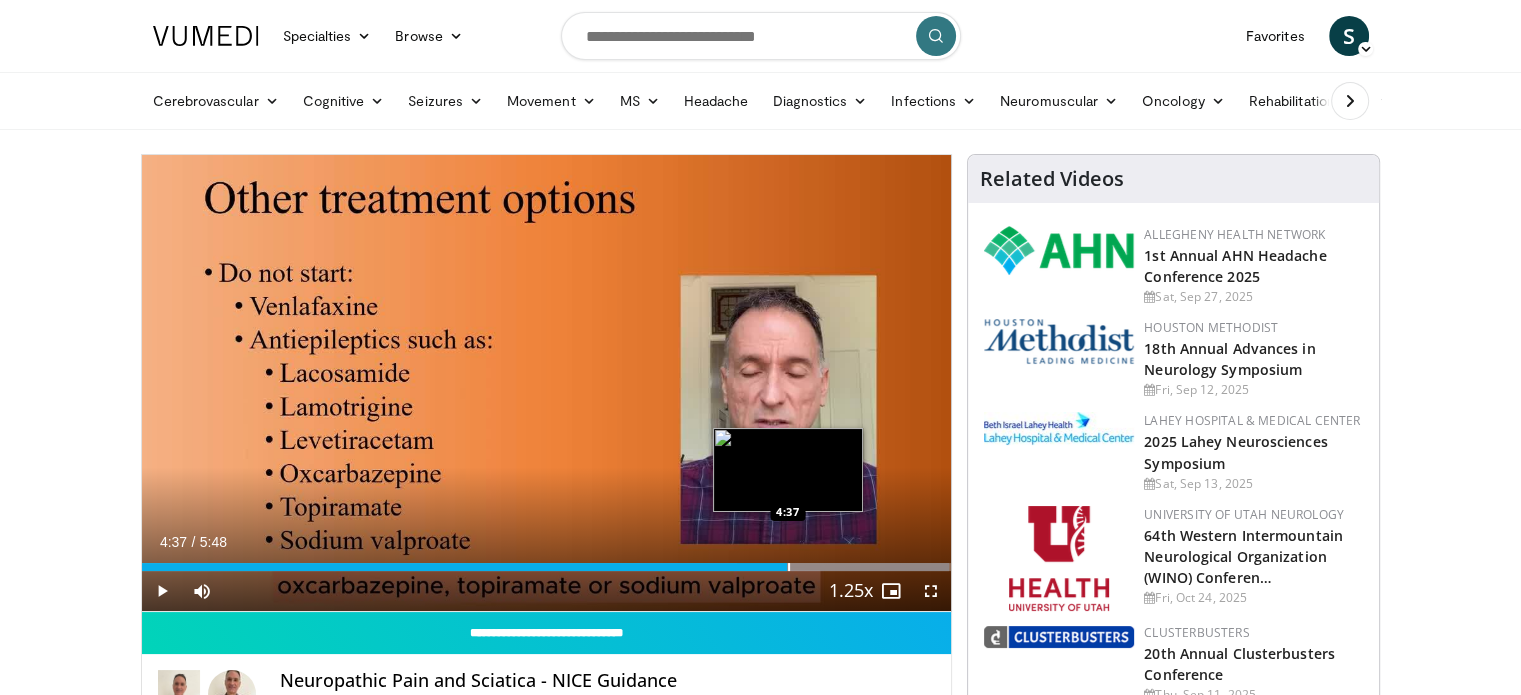 click at bounding box center (789, 567) 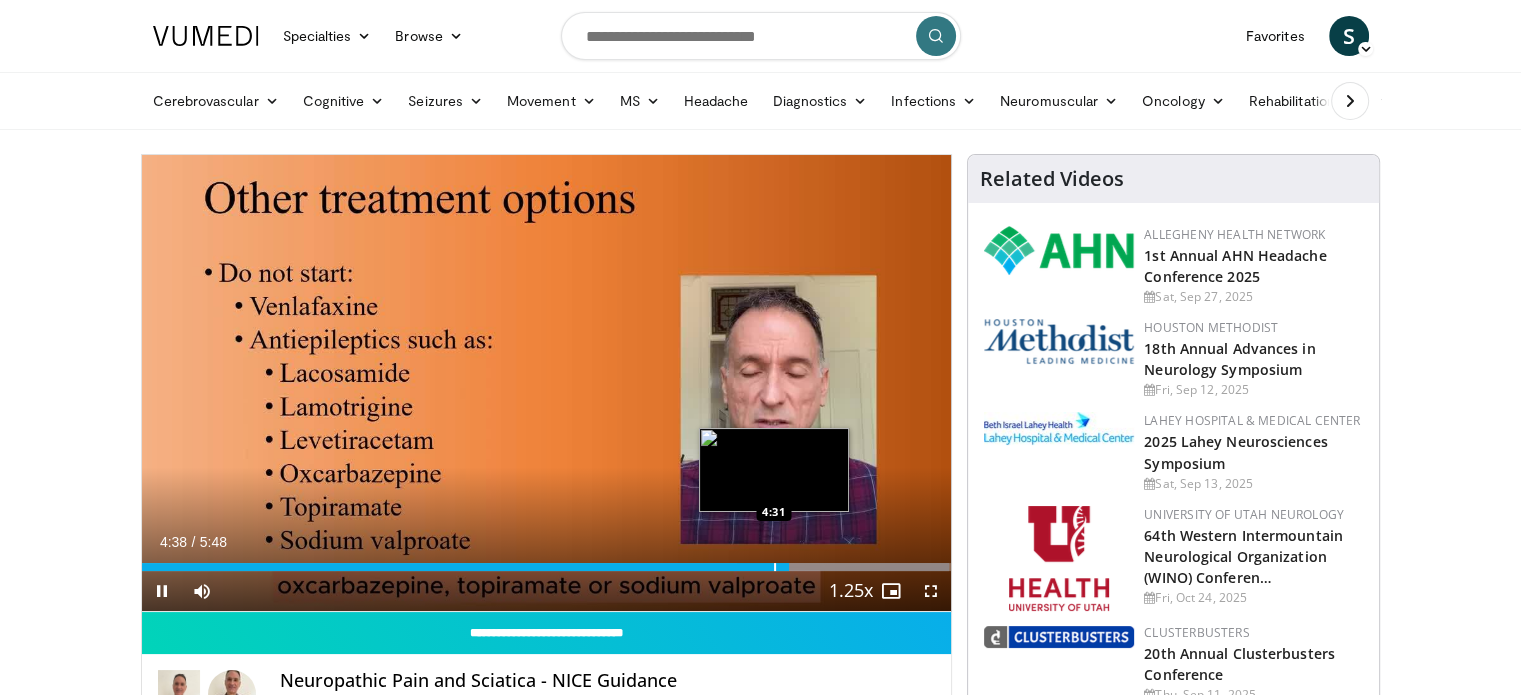 click on "Loaded :  99.70% 4:38 4:31" at bounding box center (547, 561) 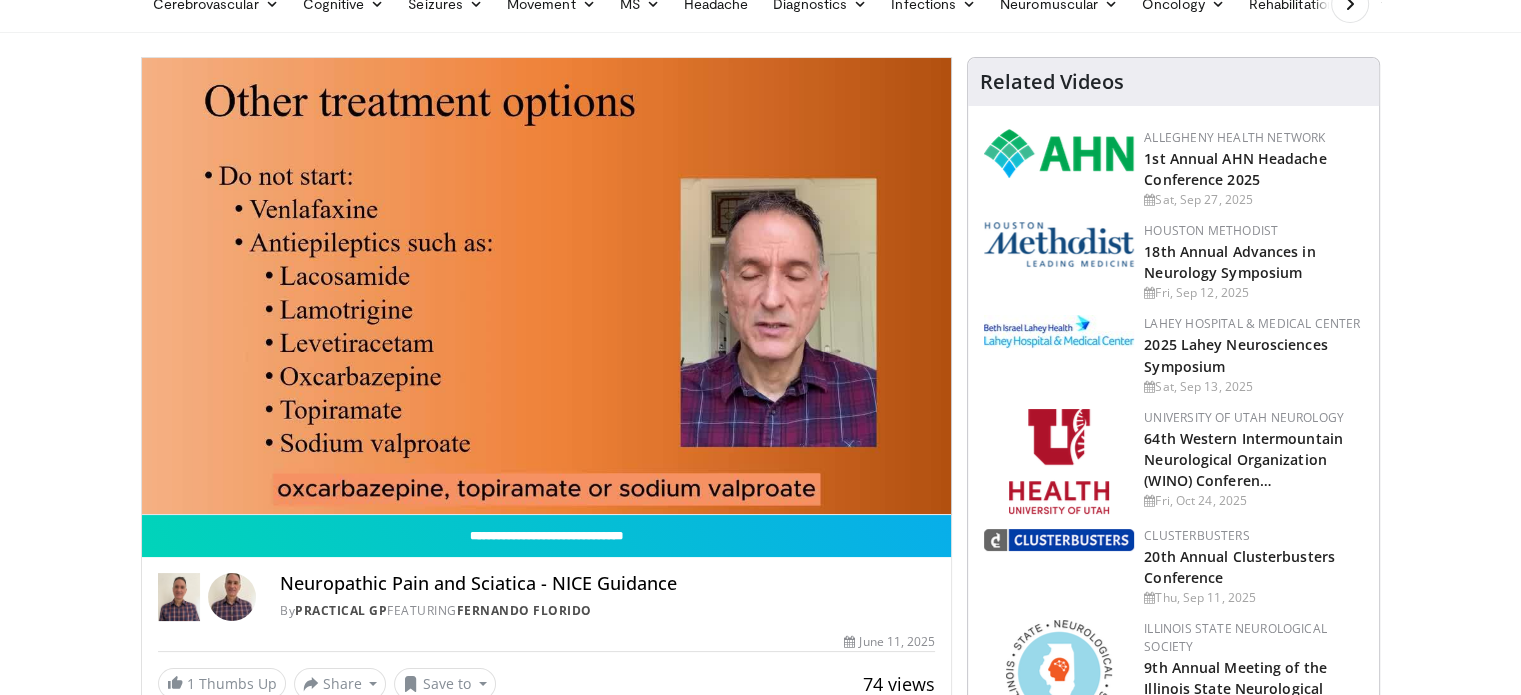 scroll, scrollTop: 100, scrollLeft: 0, axis: vertical 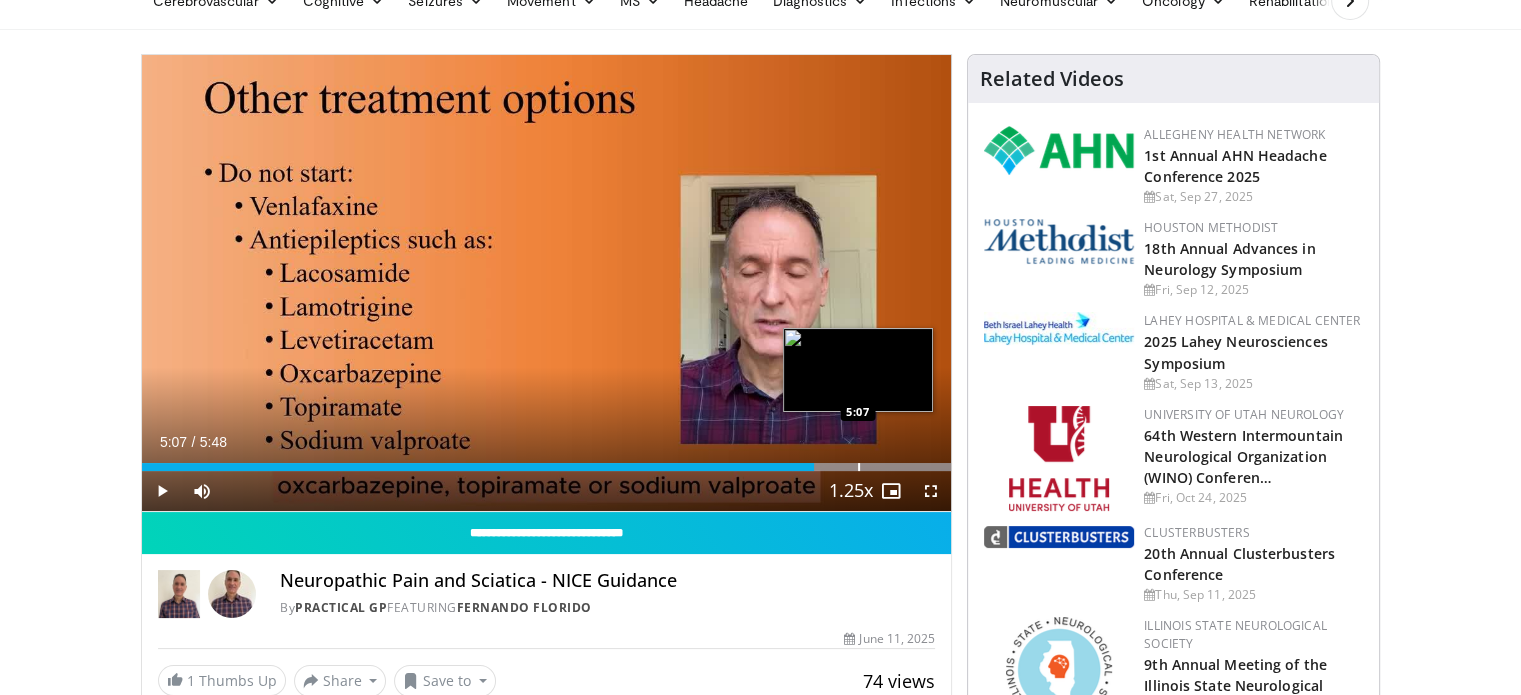 click at bounding box center (859, 467) 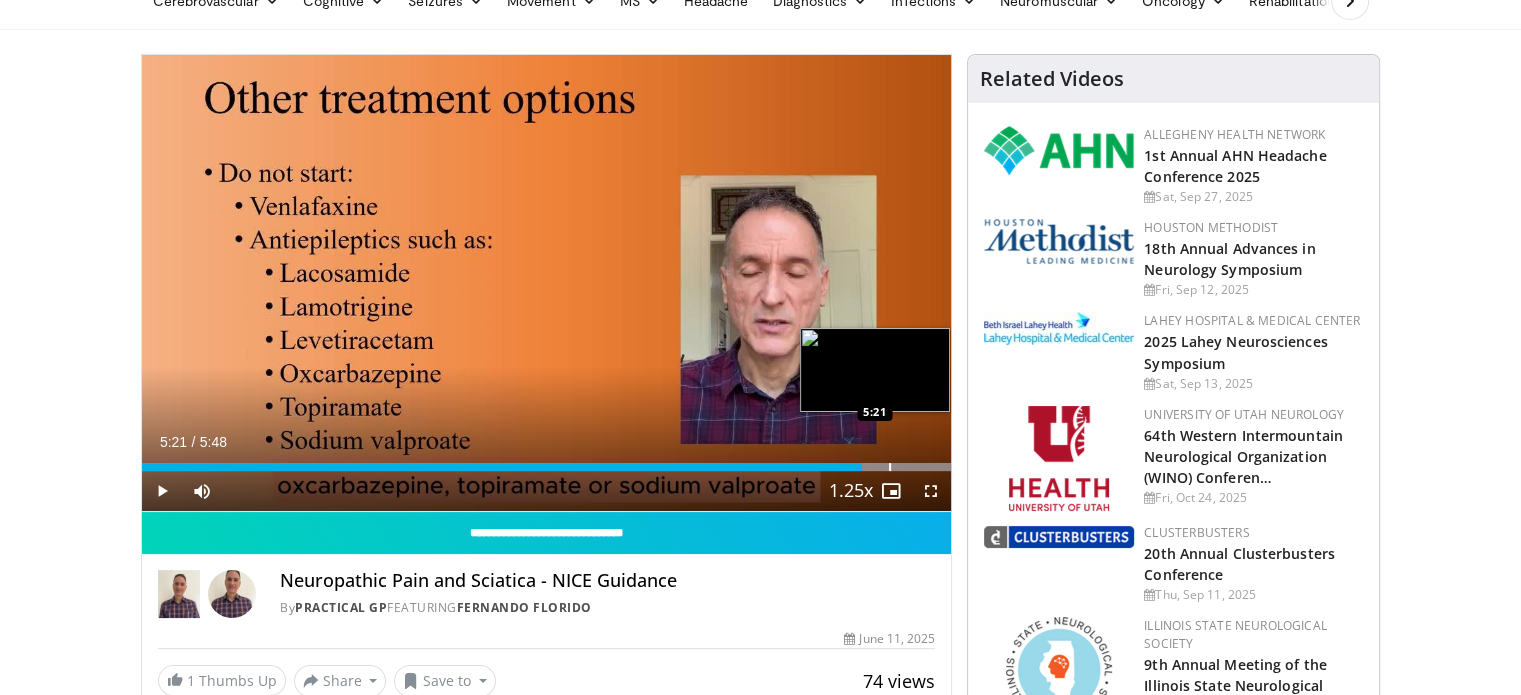 click at bounding box center [890, 467] 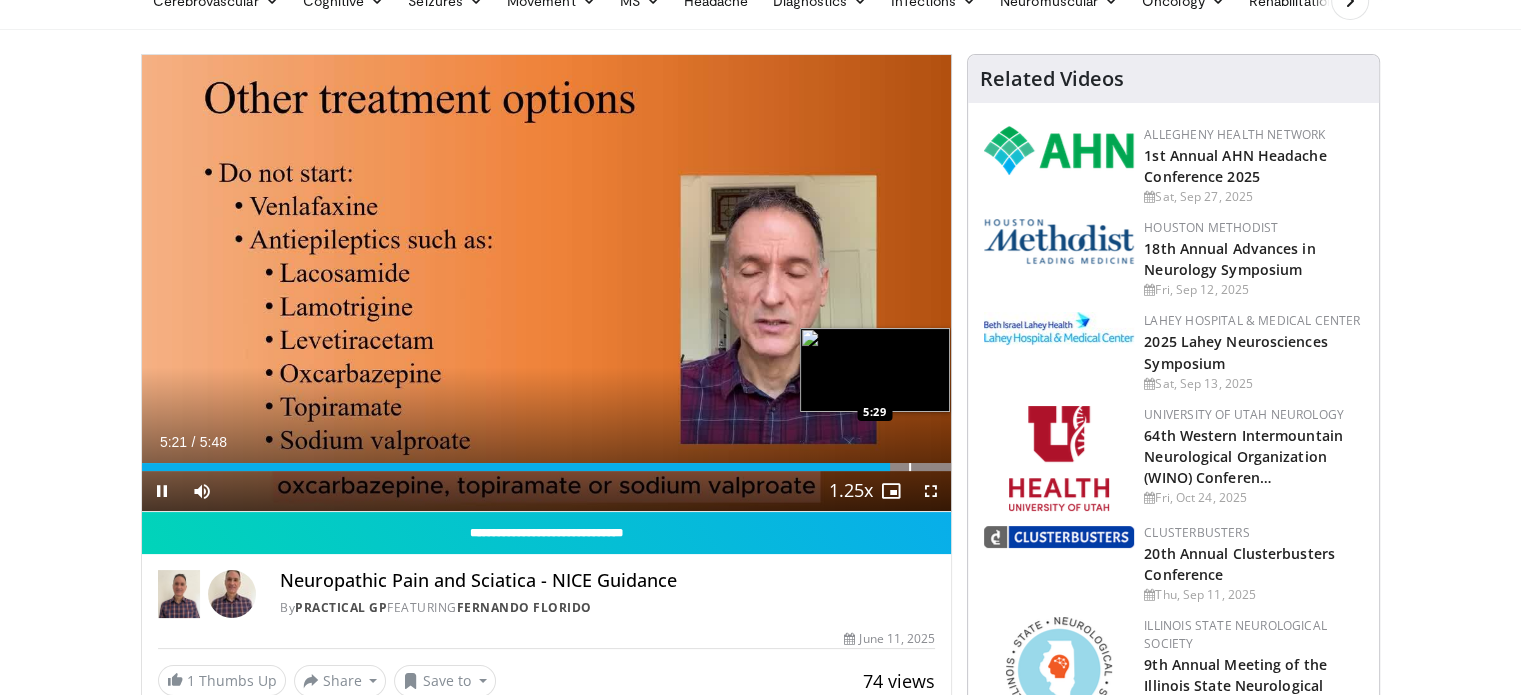 click at bounding box center (910, 467) 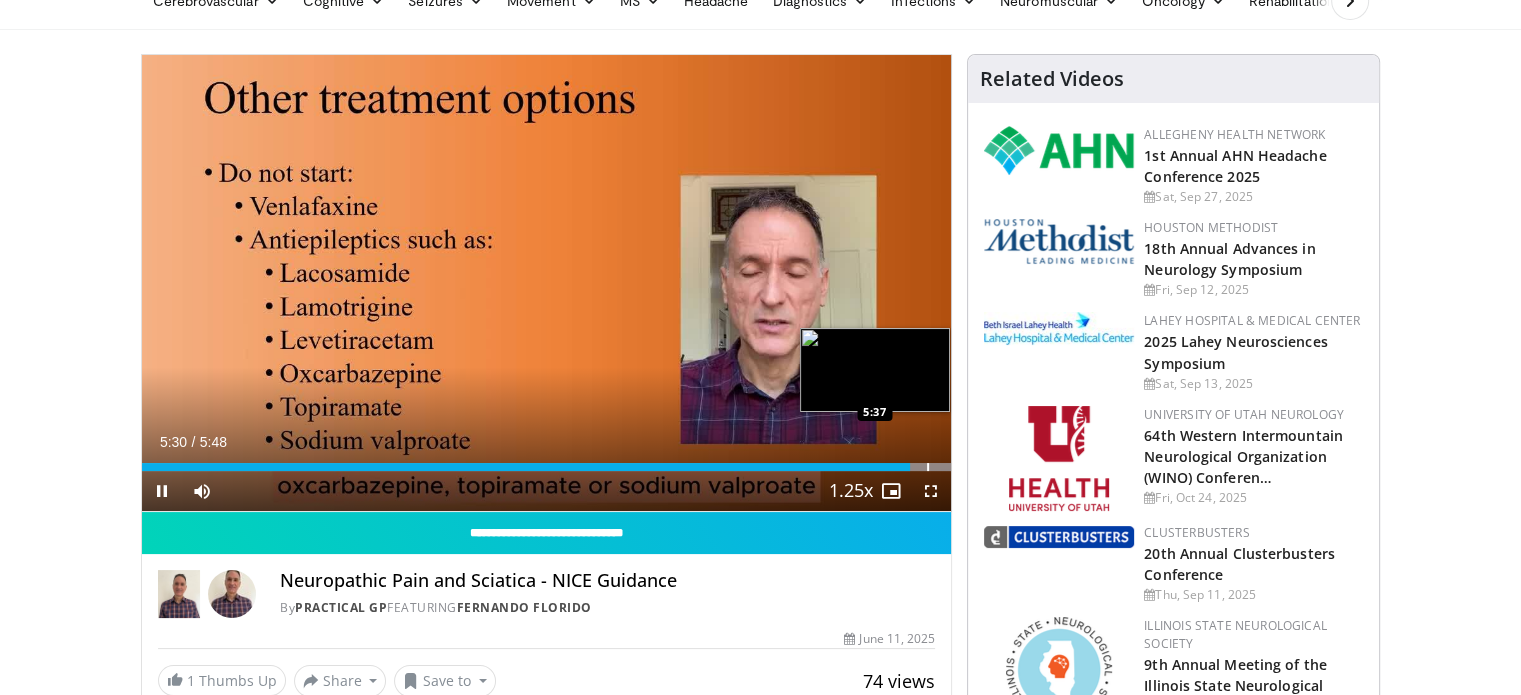 click at bounding box center [928, 467] 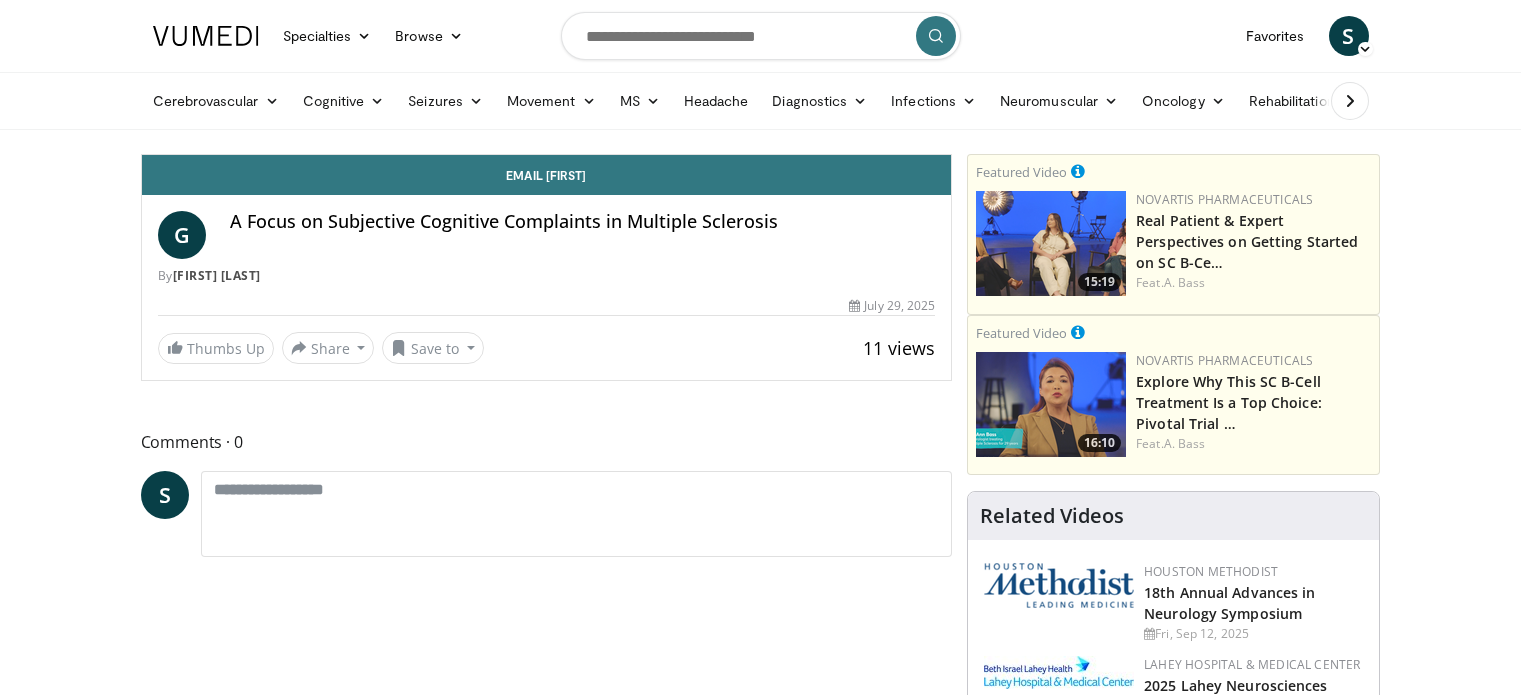 scroll, scrollTop: 0, scrollLeft: 0, axis: both 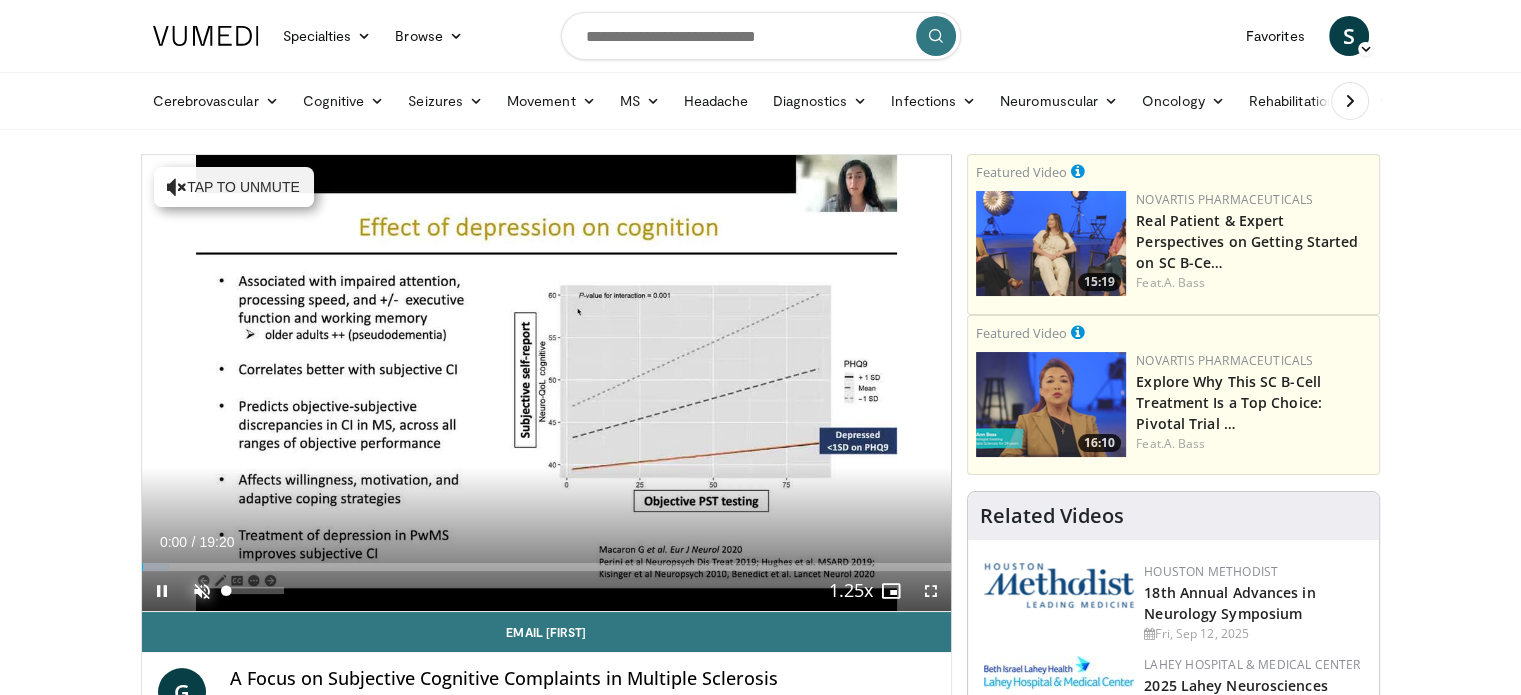 click at bounding box center (202, 591) 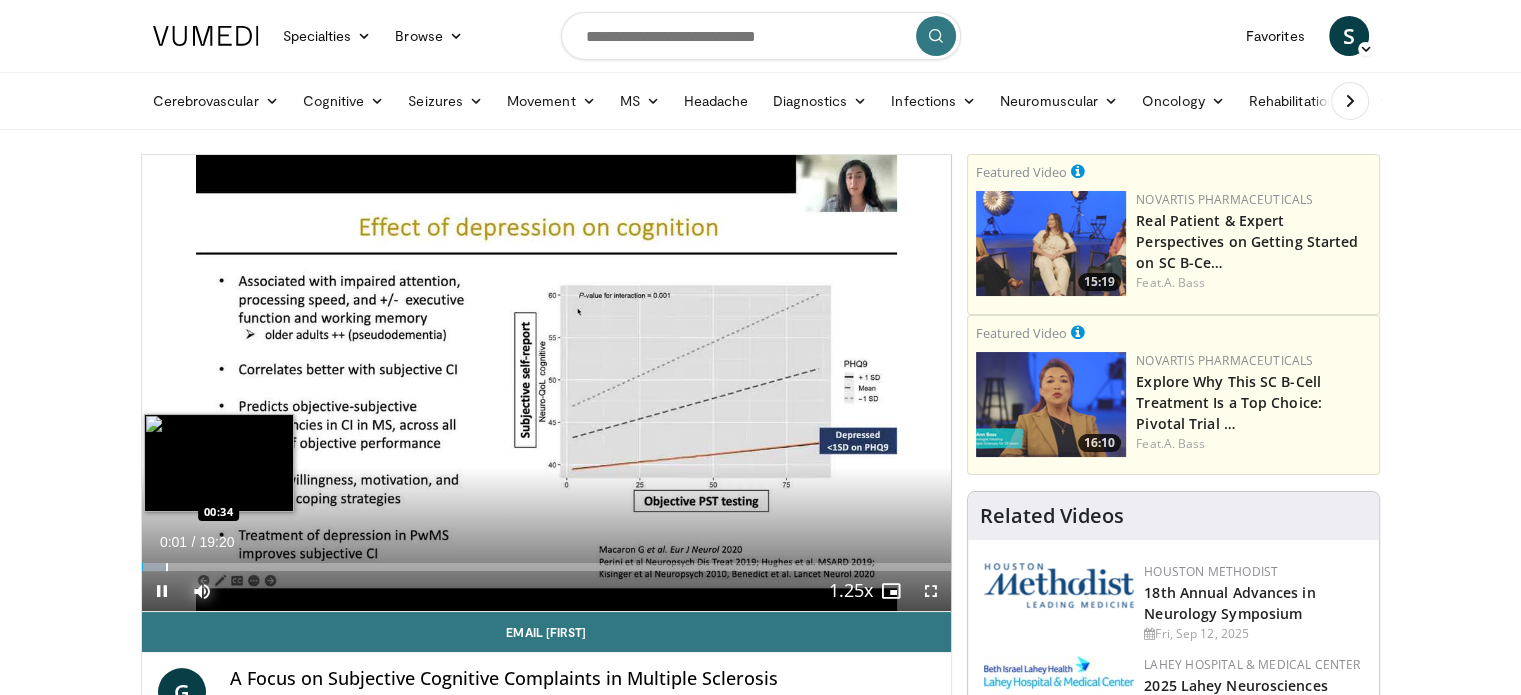 click at bounding box center (167, 567) 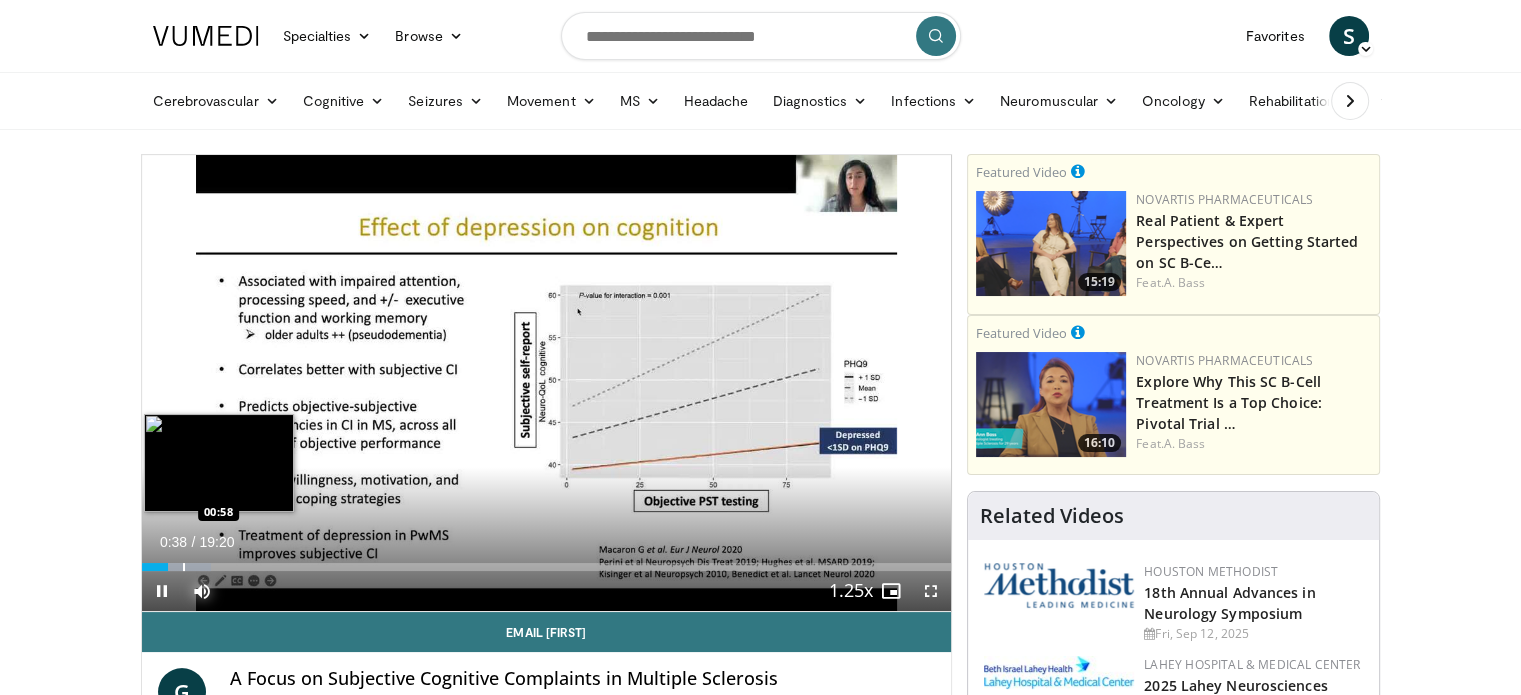 click at bounding box center [184, 567] 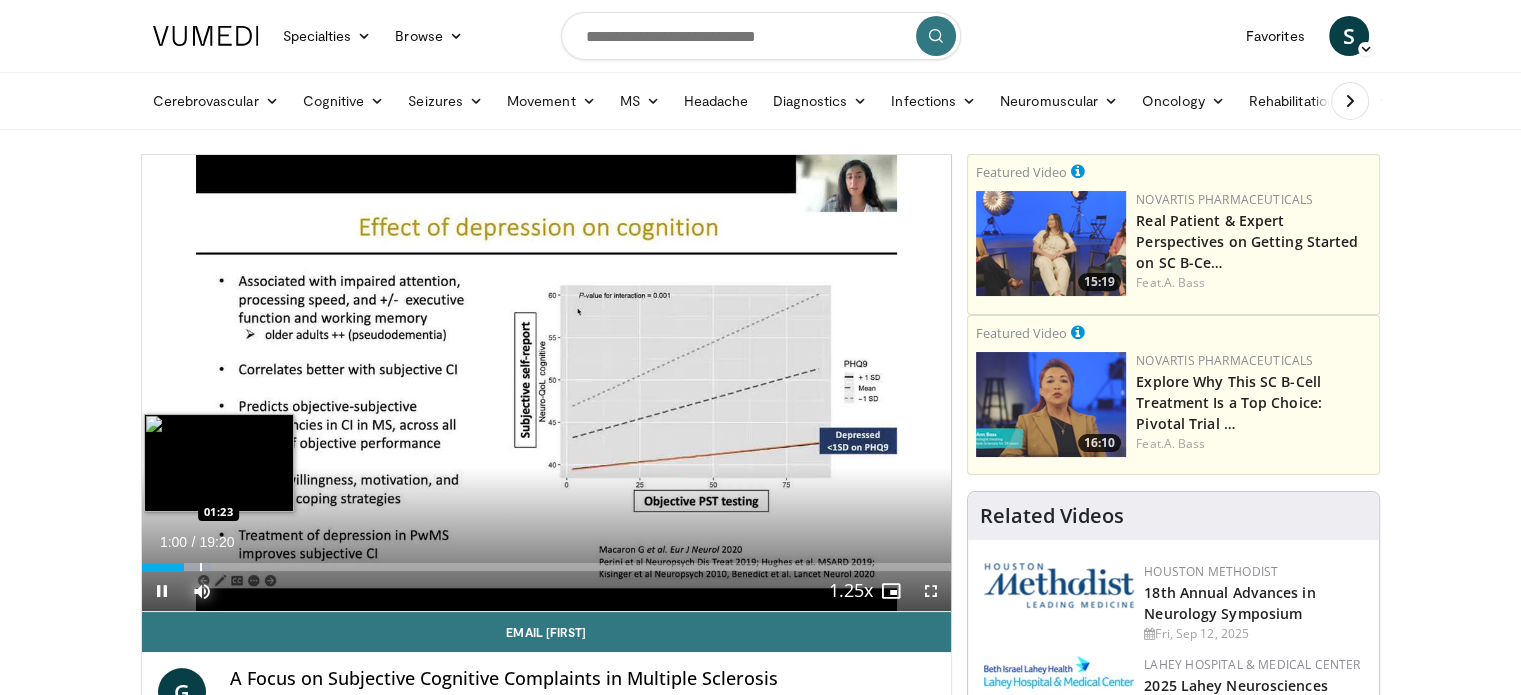 click at bounding box center [201, 567] 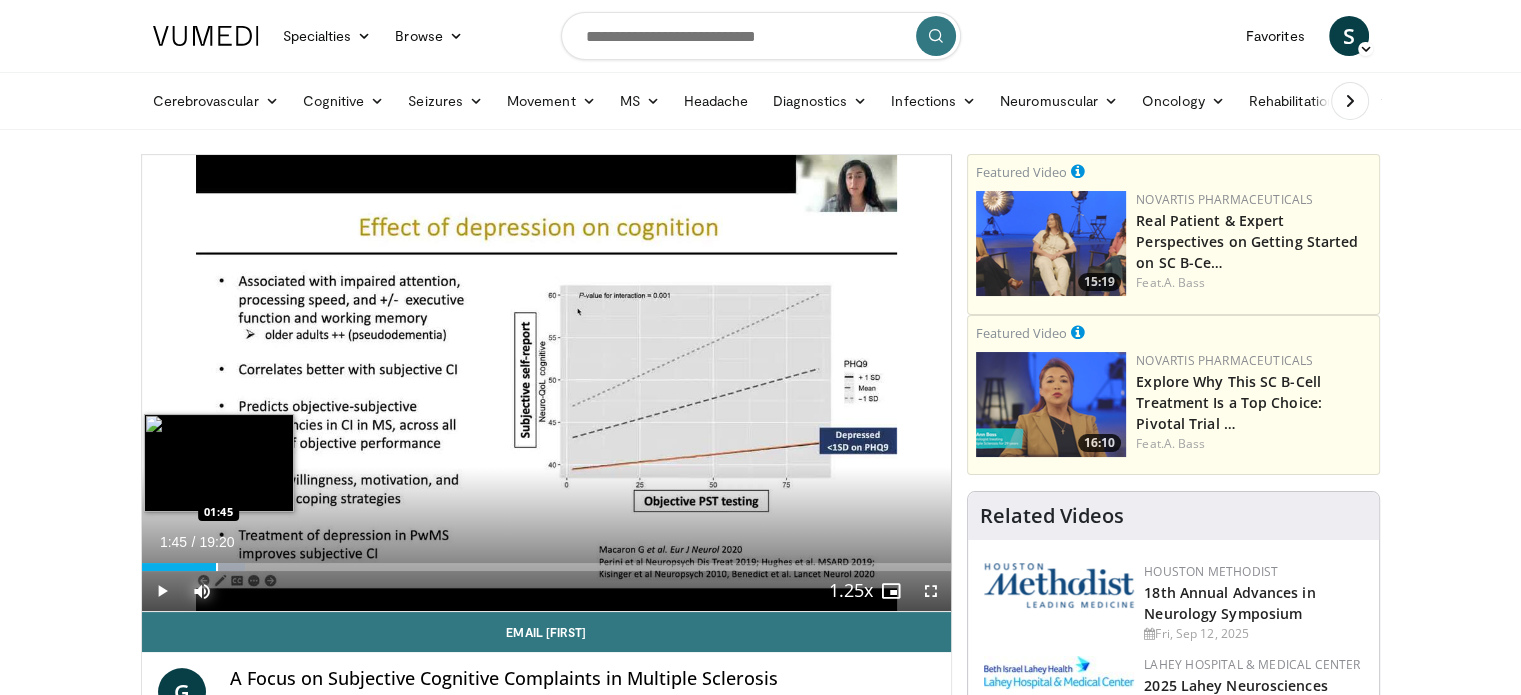 click on "Loaded :  12.83% 01:45 01:45" at bounding box center [547, 567] 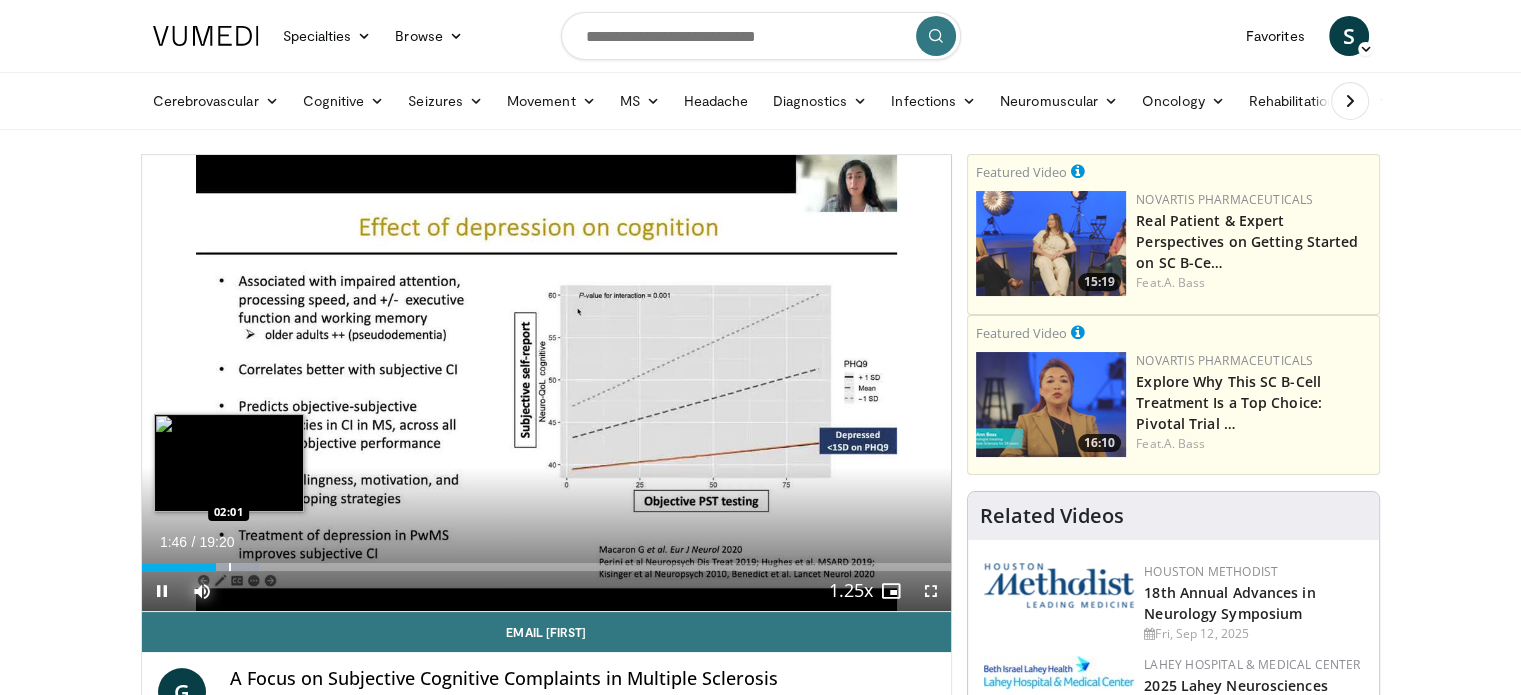click at bounding box center [230, 567] 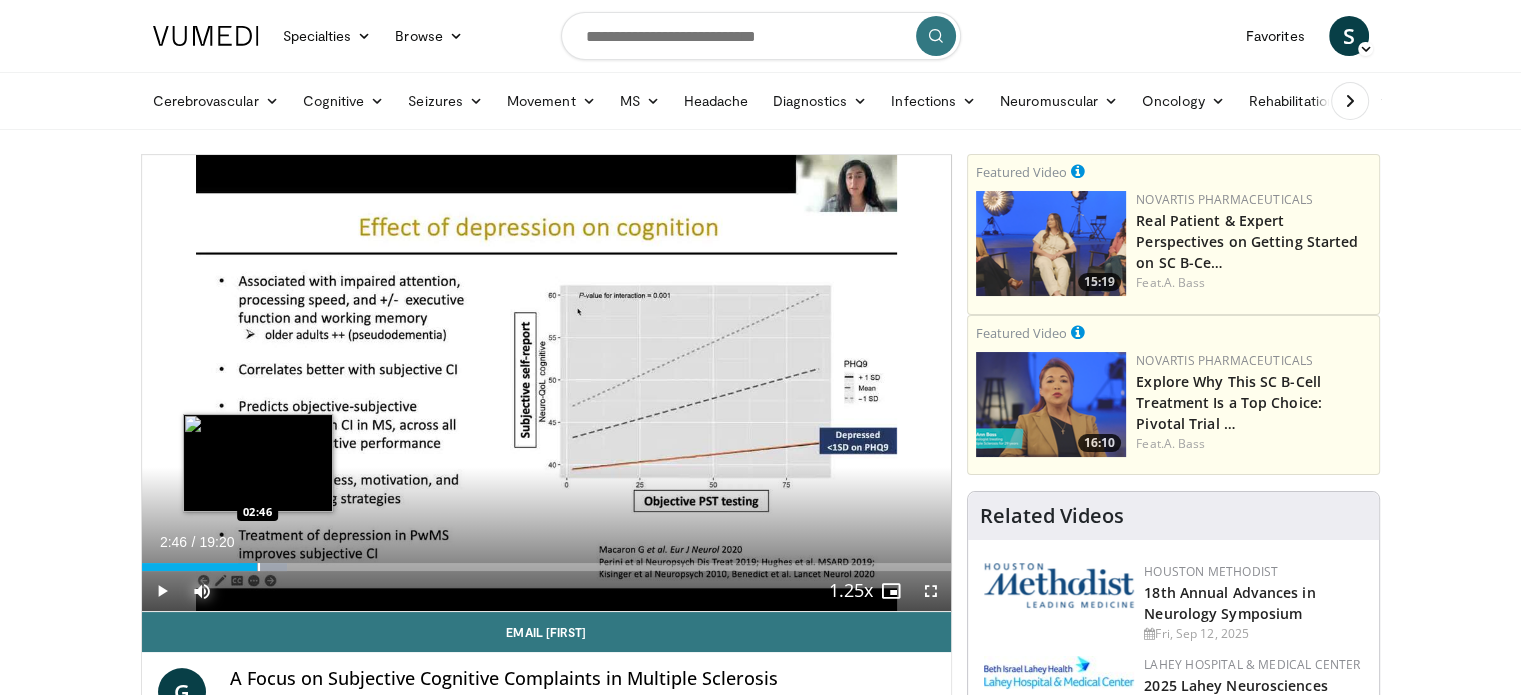 click at bounding box center (259, 567) 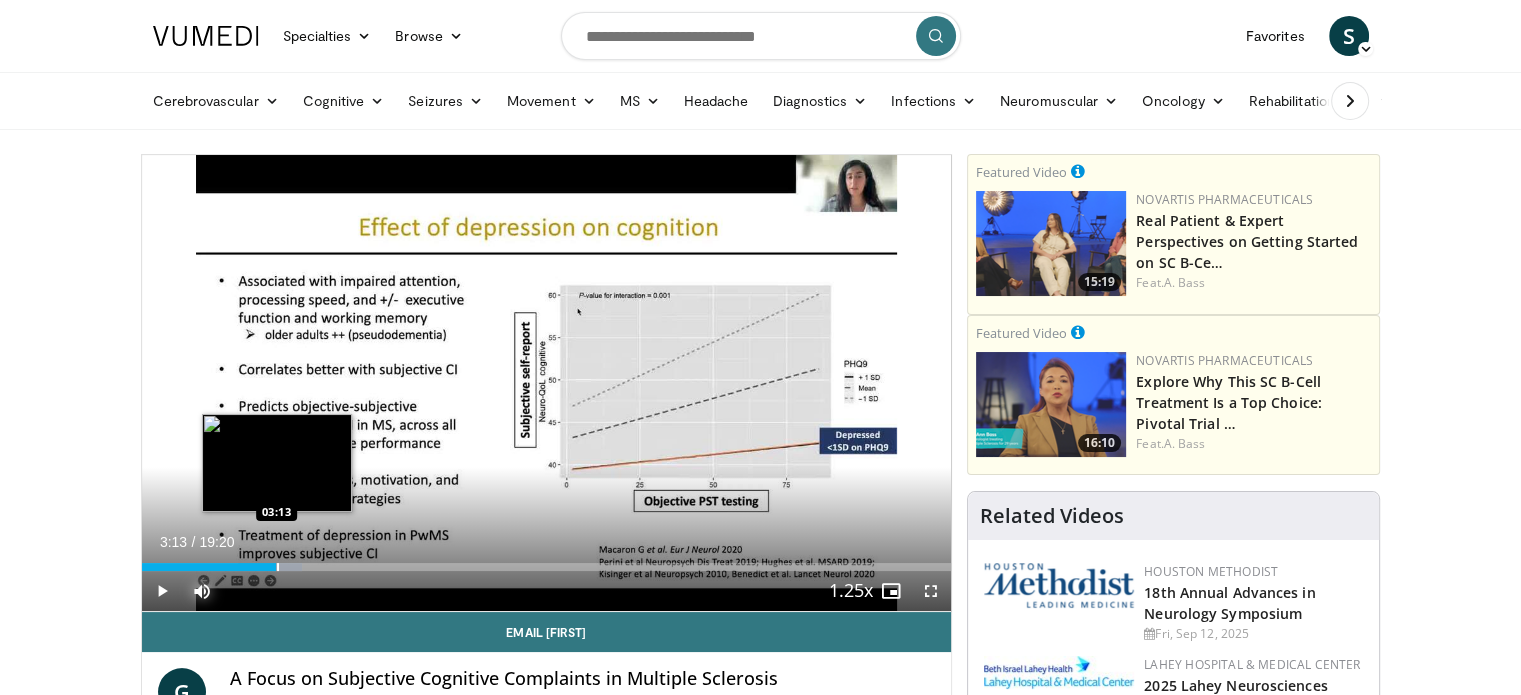 click at bounding box center [278, 567] 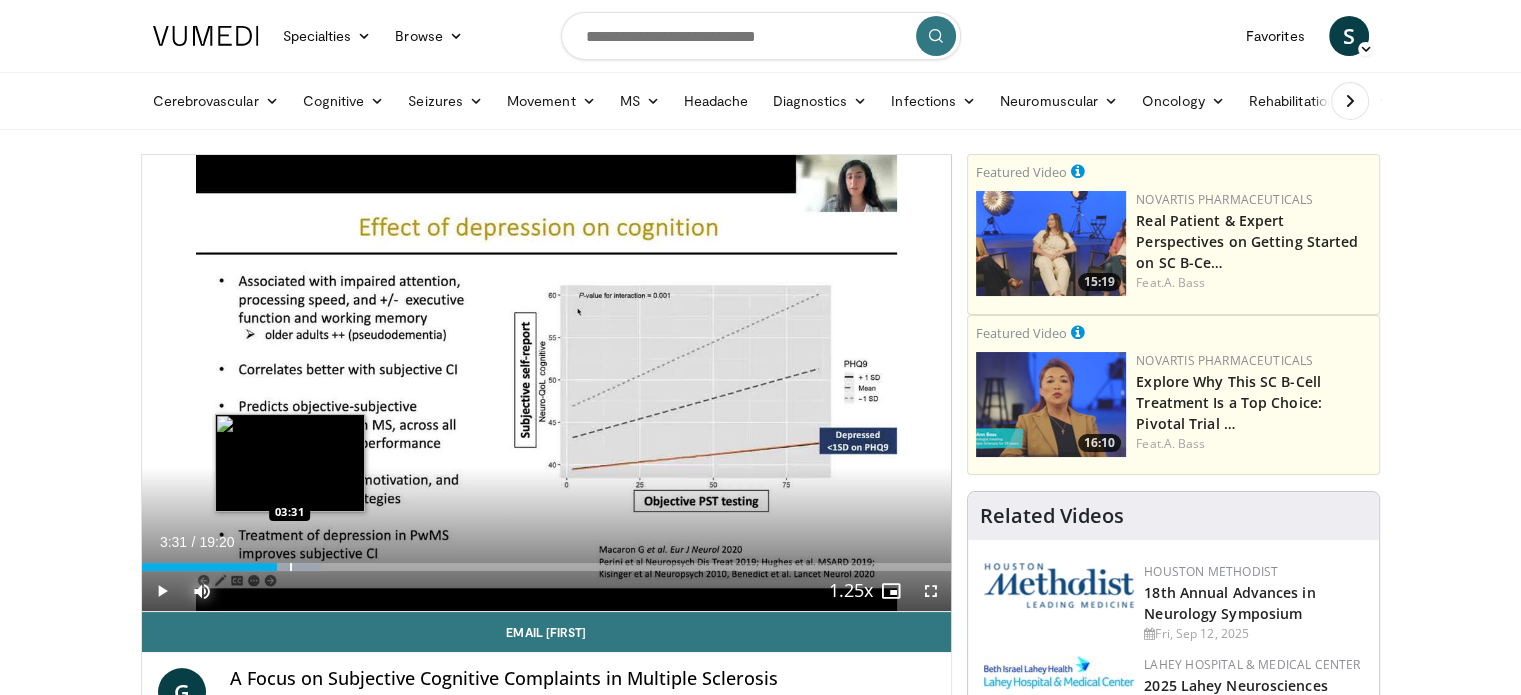 click at bounding box center (291, 567) 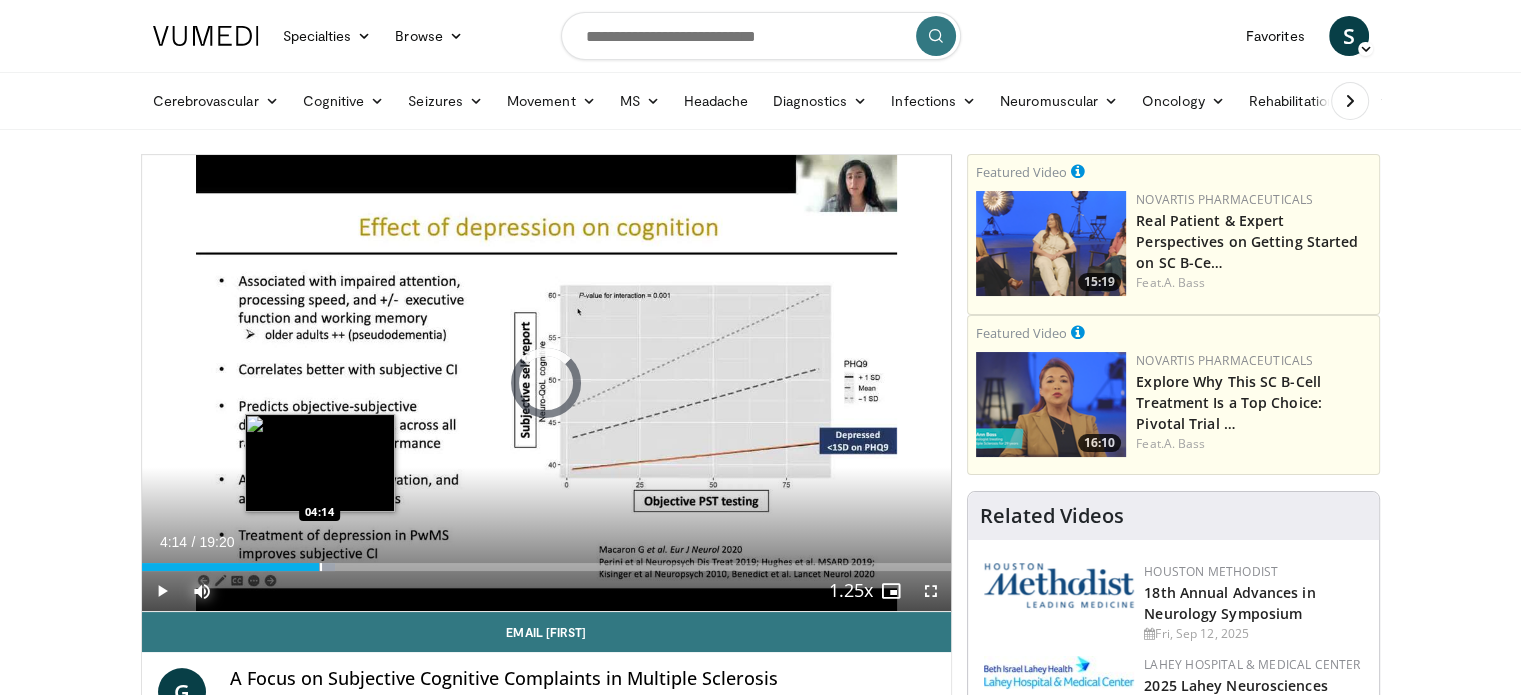 click at bounding box center (321, 567) 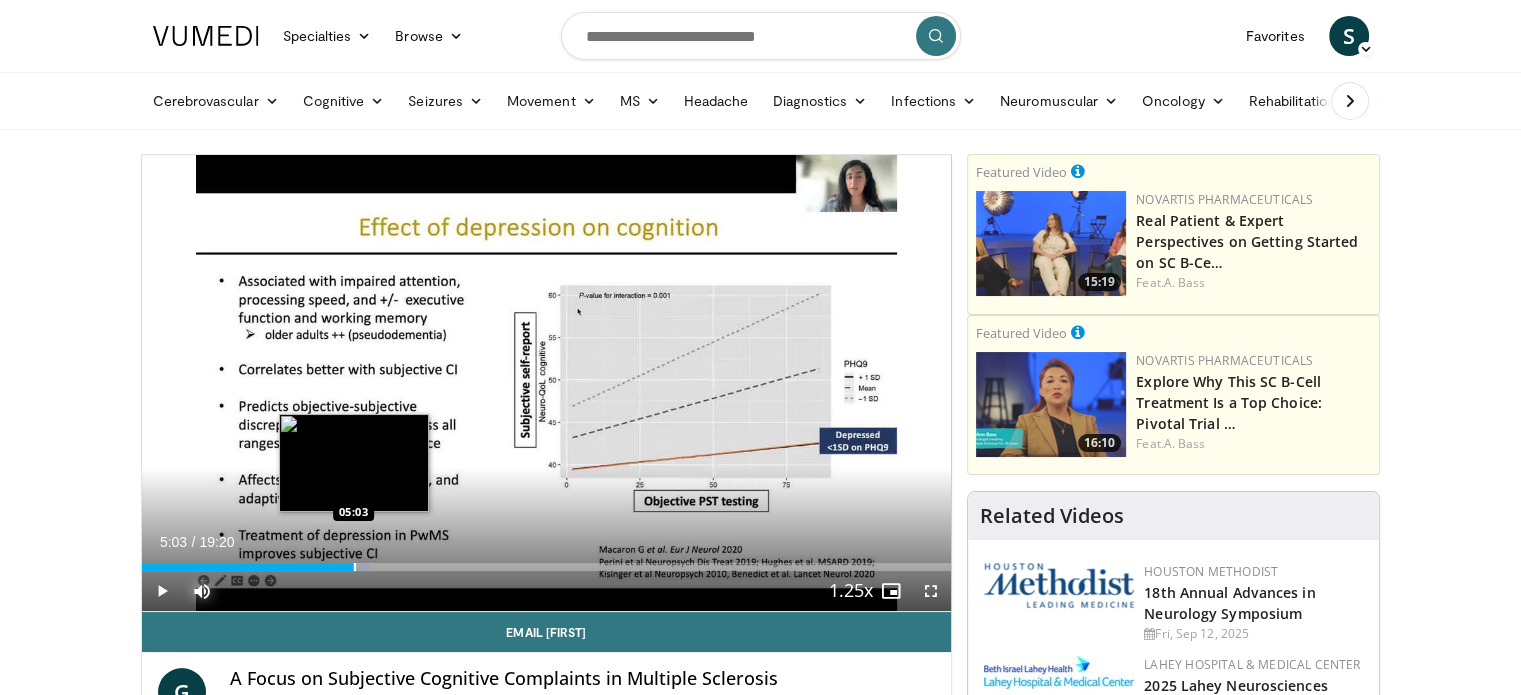 click on "Loaded :  28.22% 05:03 05:03" at bounding box center [547, 561] 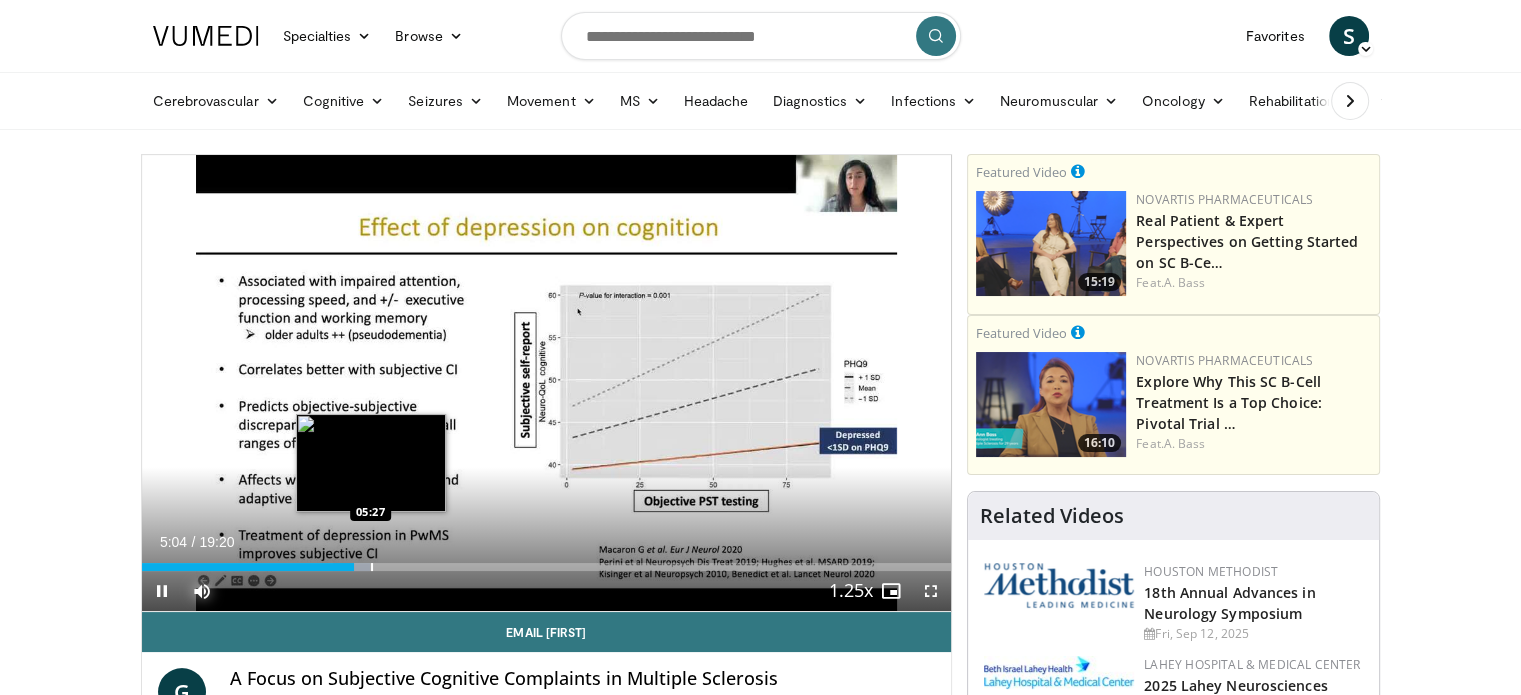 drag, startPoint x: 372, startPoint y: 565, endPoint x: 387, endPoint y: 565, distance: 15 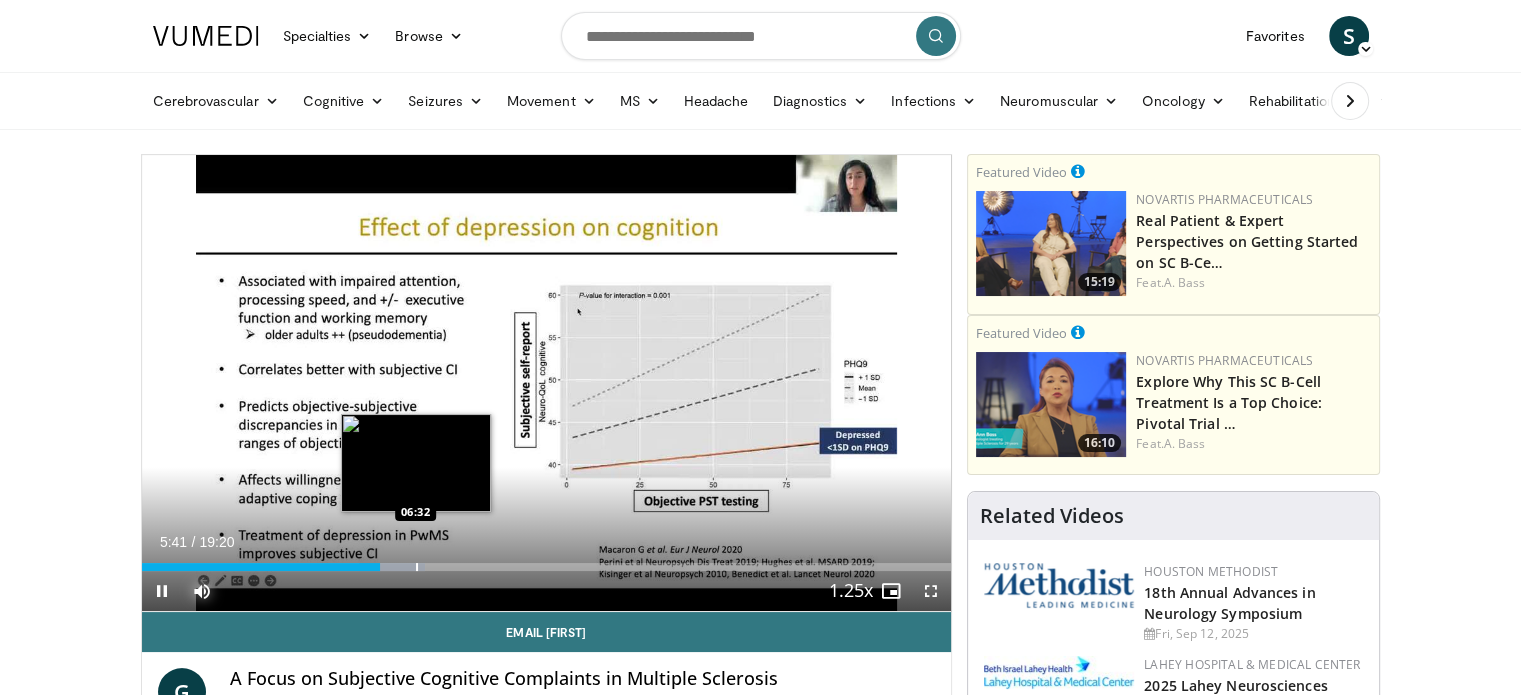 click at bounding box center (417, 567) 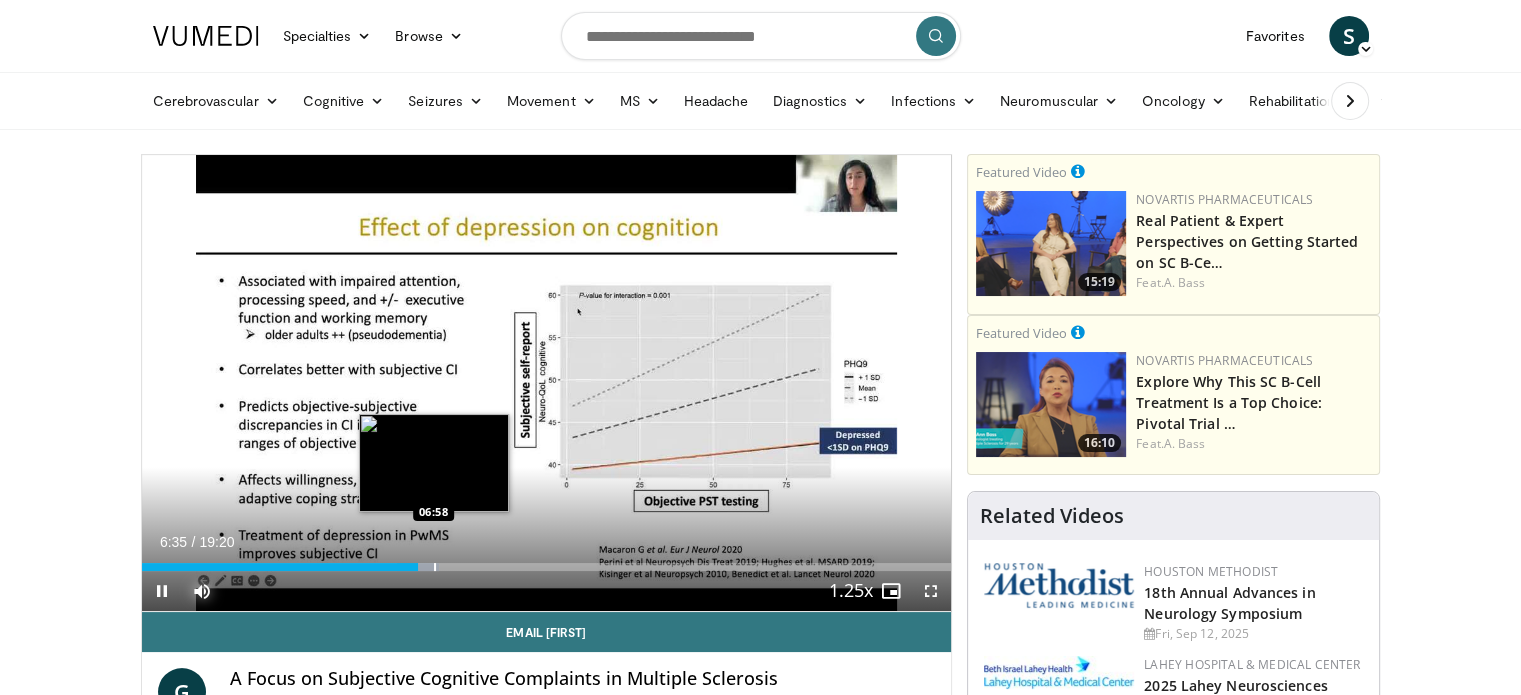 click at bounding box center (435, 567) 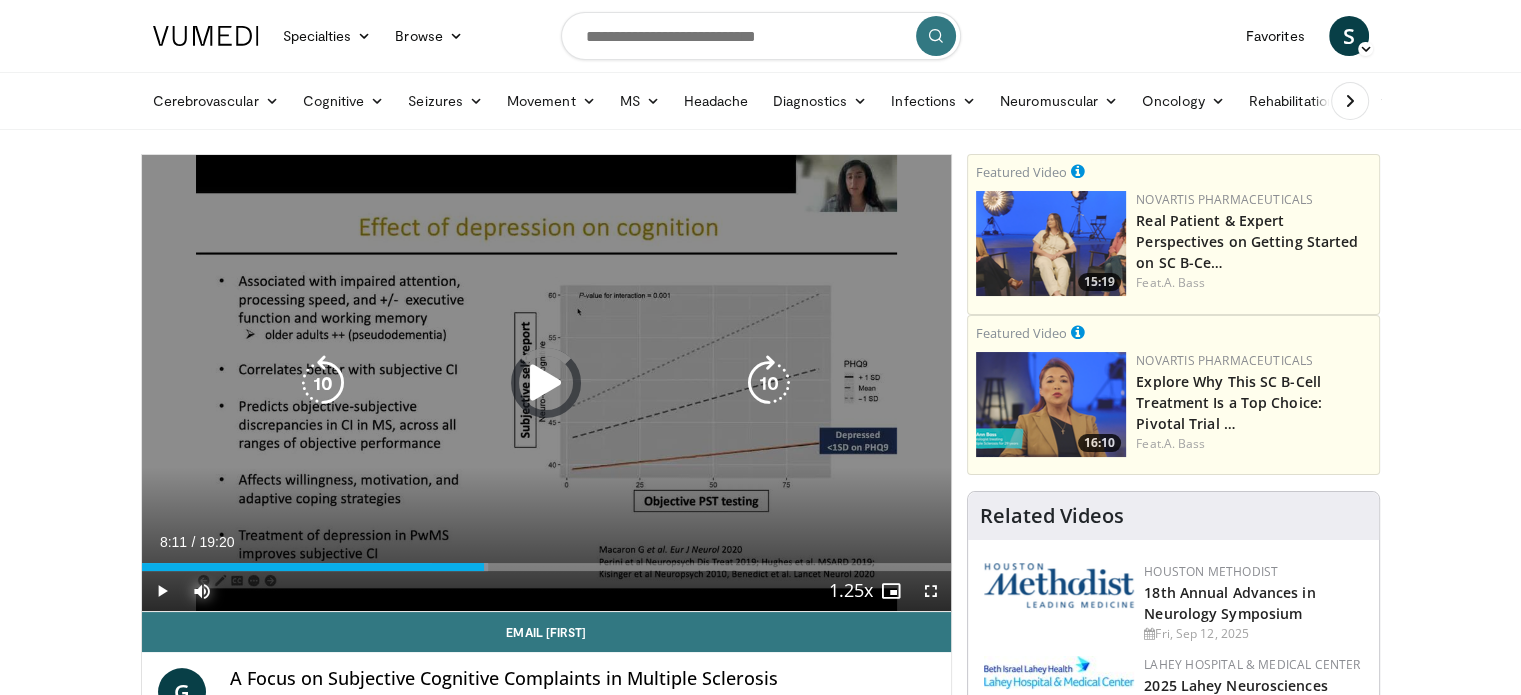 click on "Loaded :  42.76% 07:24 08:08" at bounding box center [547, 561] 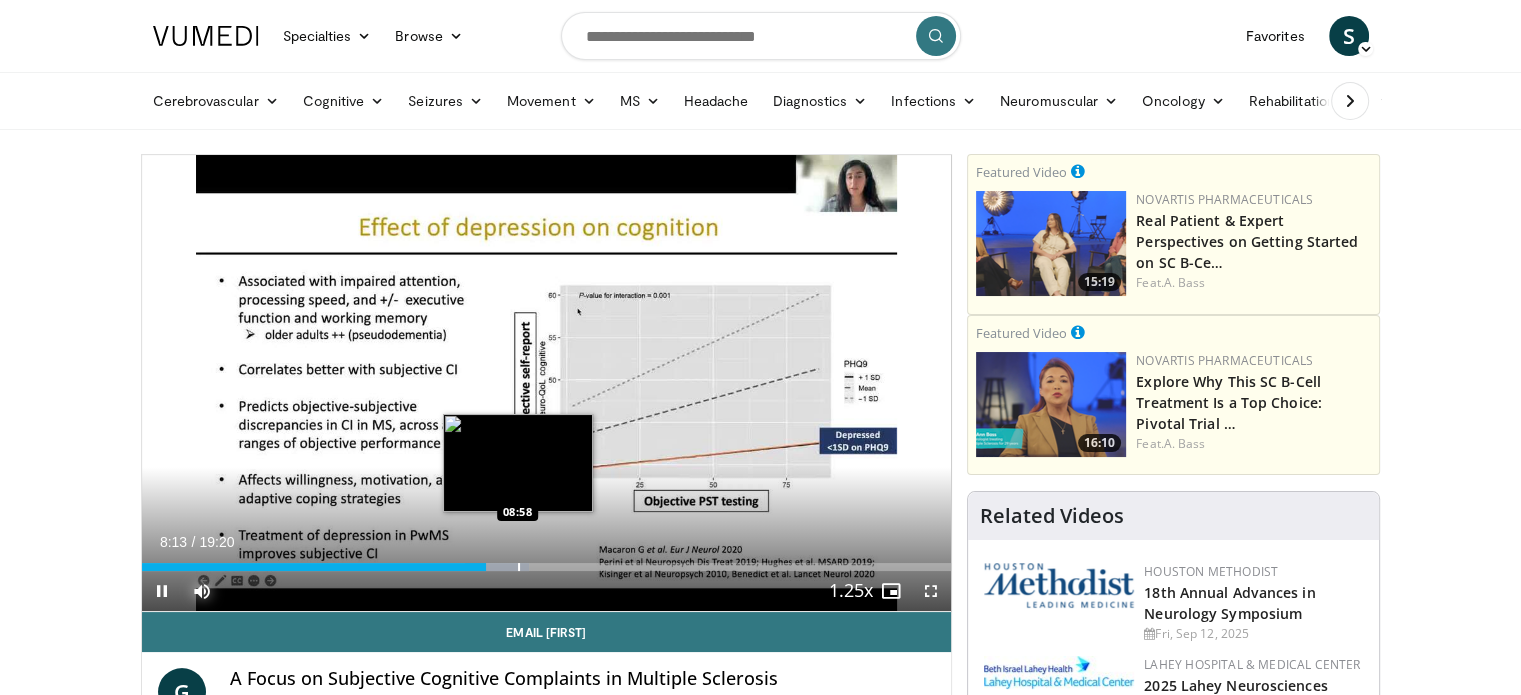 click on "Loaded :  47.89% 08:13 08:58" at bounding box center (547, 561) 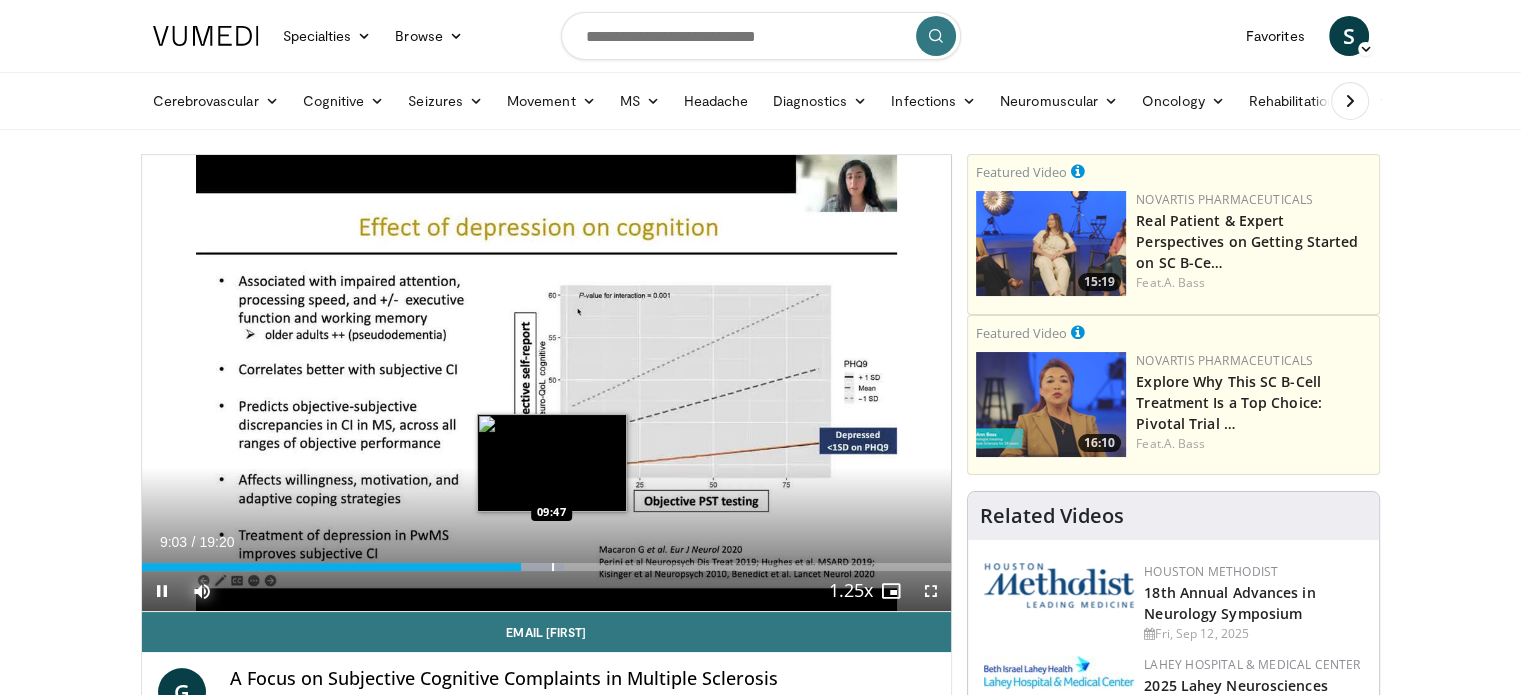 click on "Loaded :  52.16% 09:03 09:47" at bounding box center [547, 561] 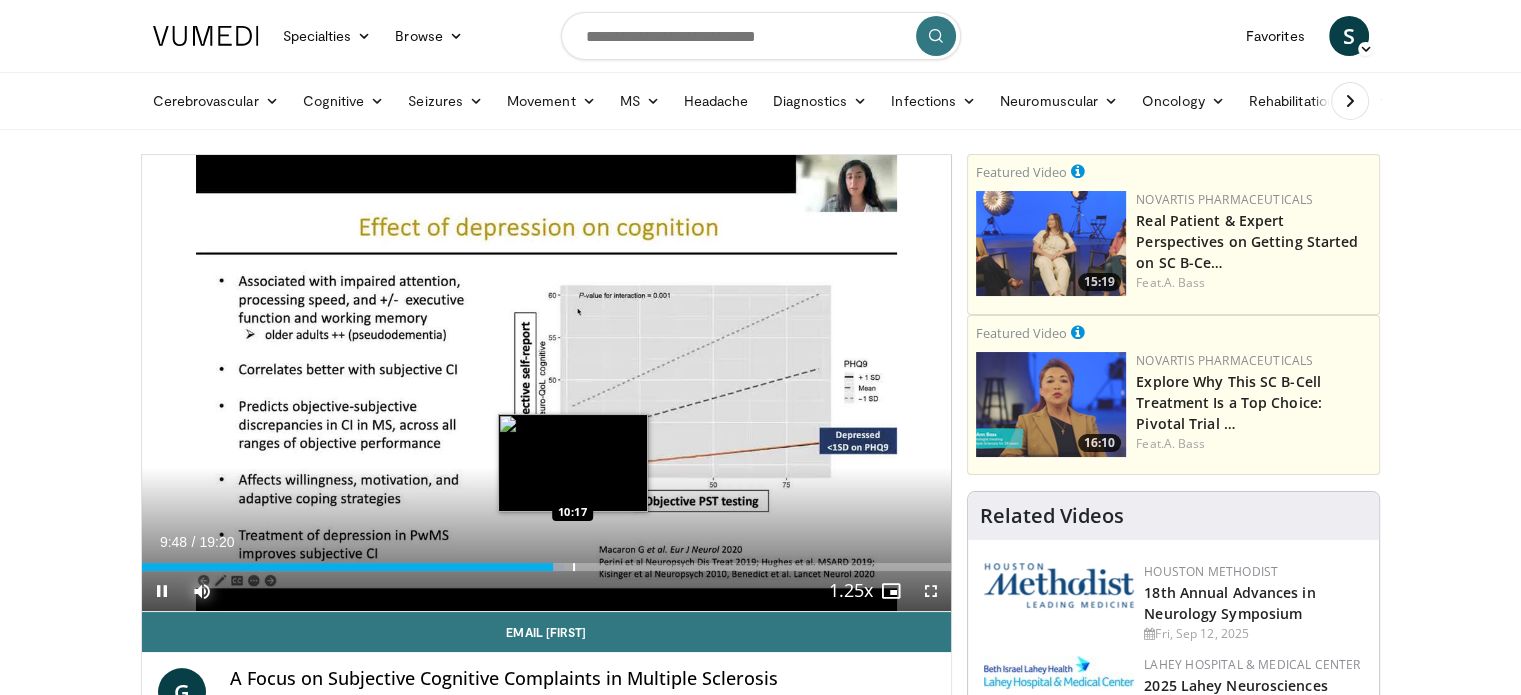 drag, startPoint x: 573, startPoint y: 560, endPoint x: 584, endPoint y: 559, distance: 11.045361 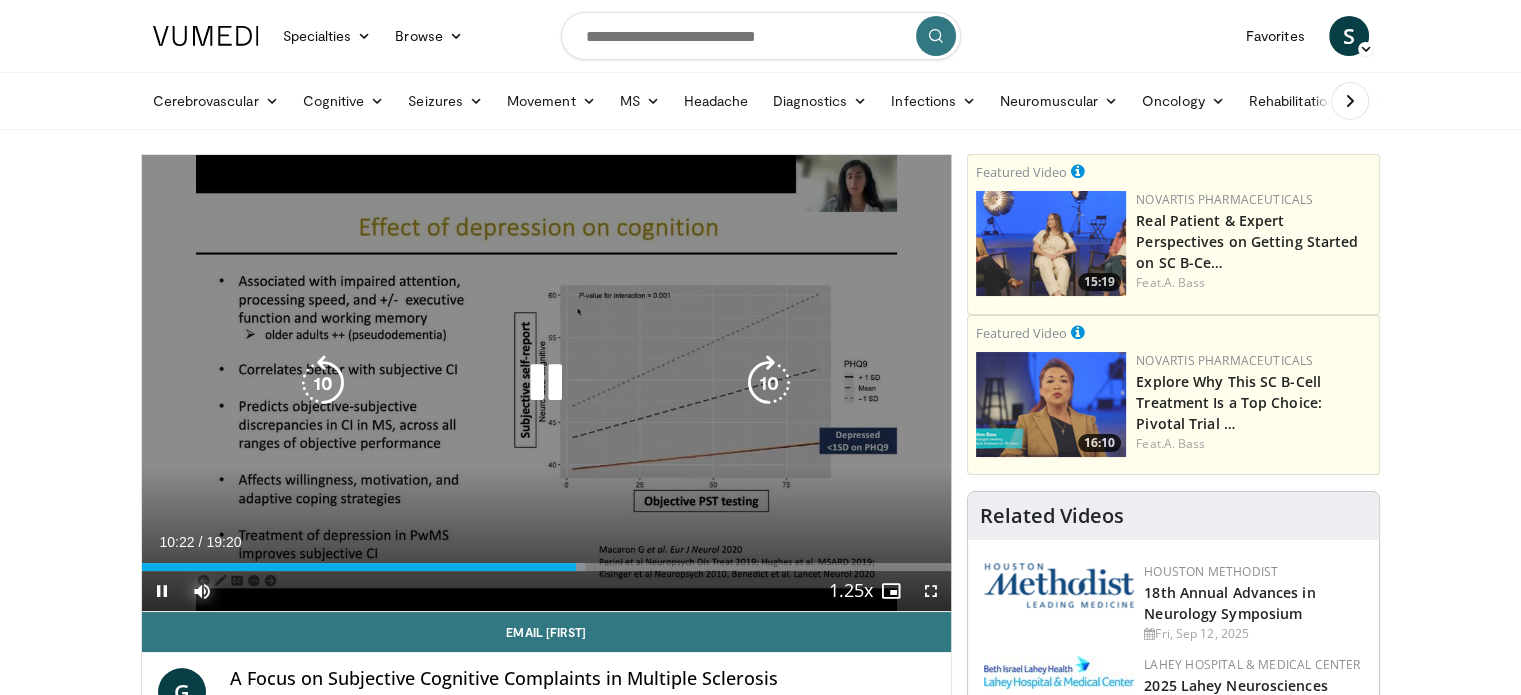 click on "Loaded :  54.73% 10:23 11:00" at bounding box center [547, 561] 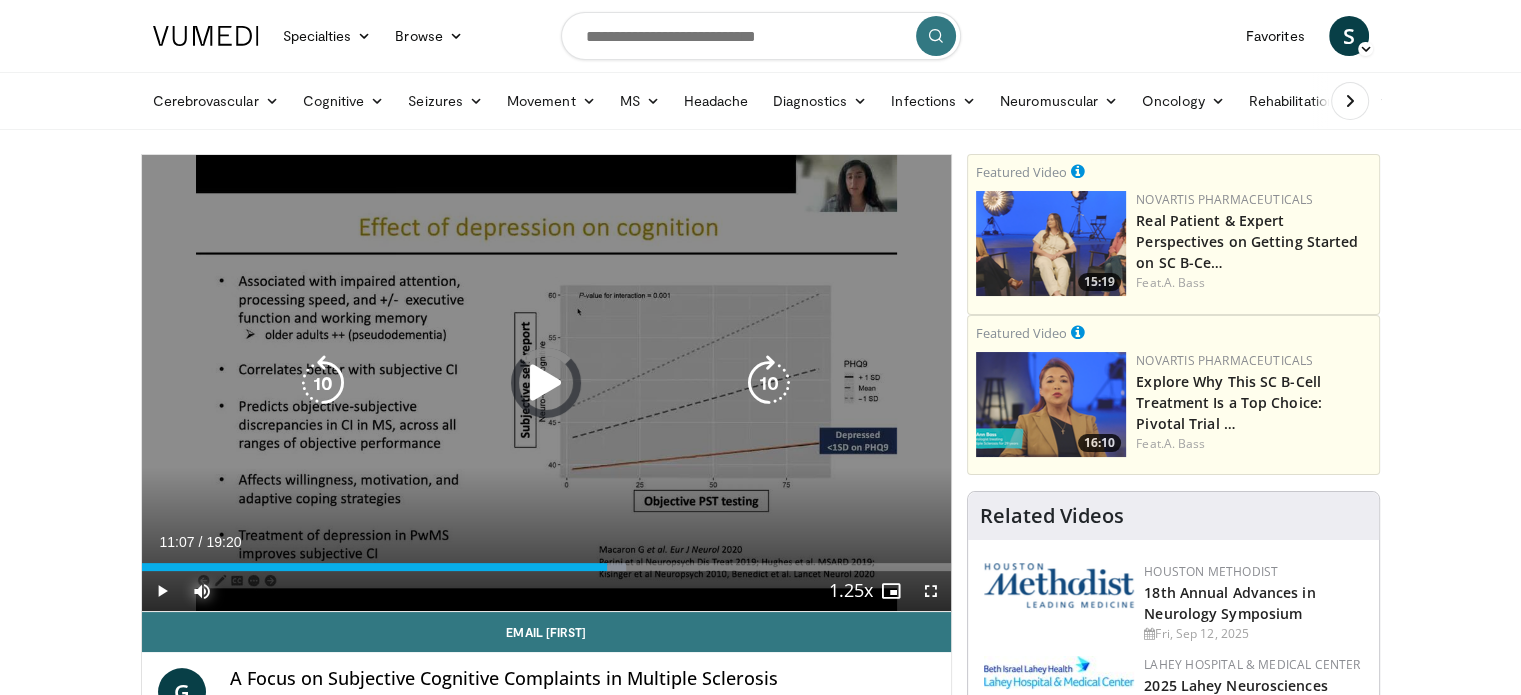 click on "Loaded :  59.86% 11:07 11:47" at bounding box center (547, 561) 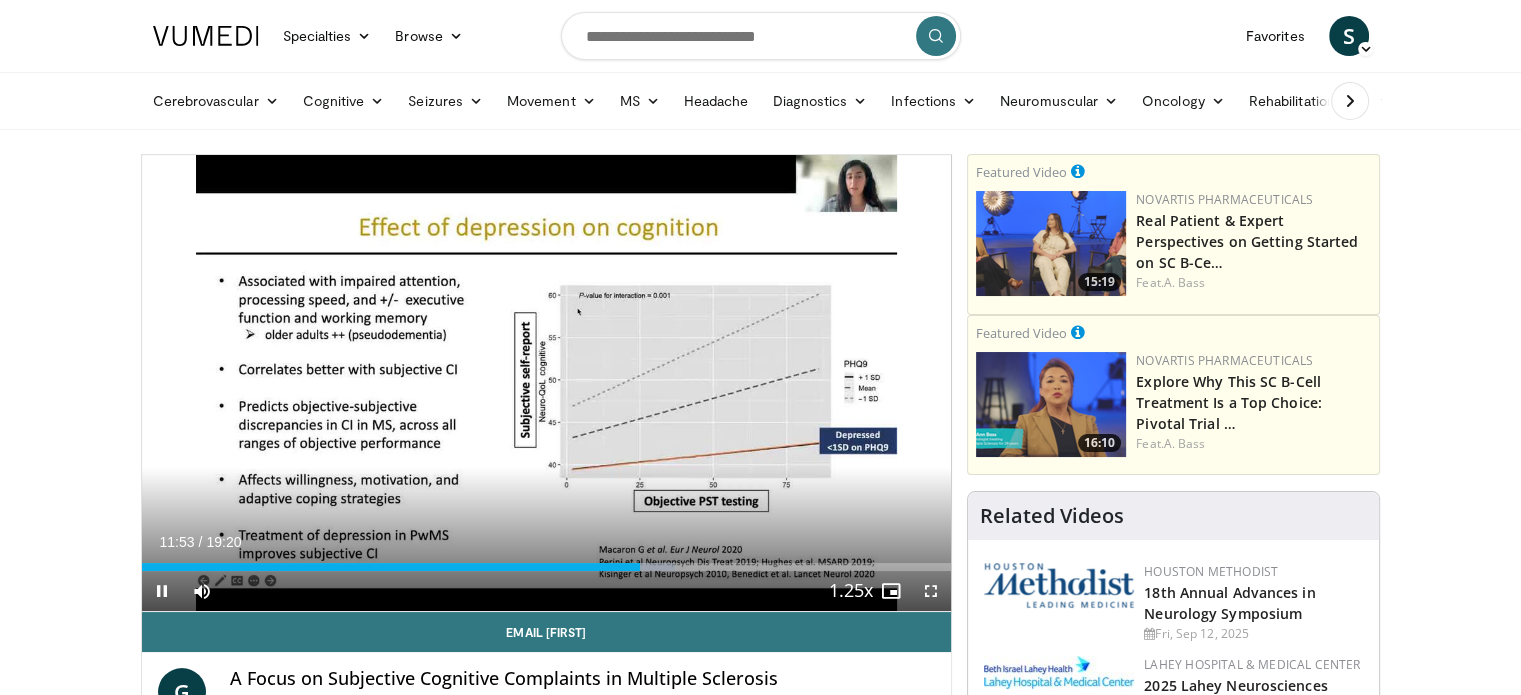 click on "Current Time  11:53 / Duration  19:20" at bounding box center (547, 542) 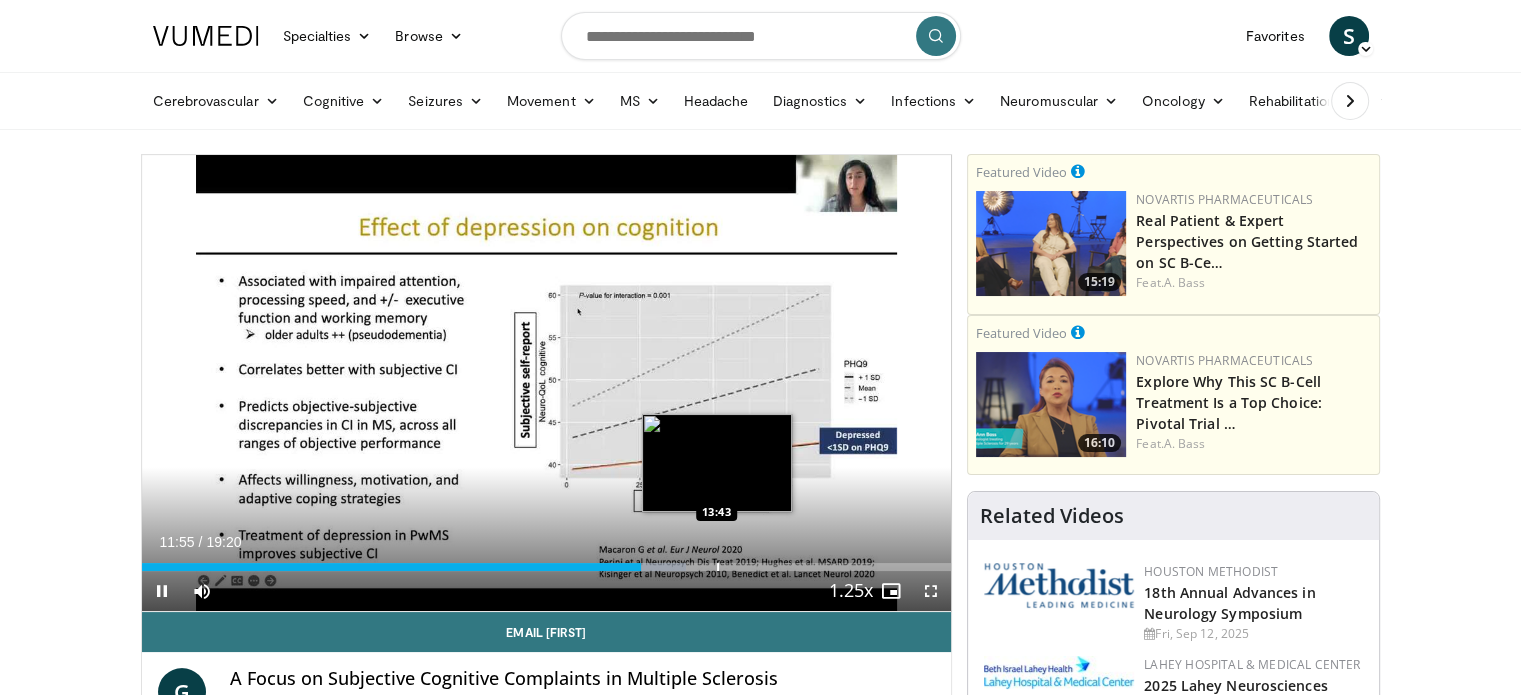 click at bounding box center (718, 567) 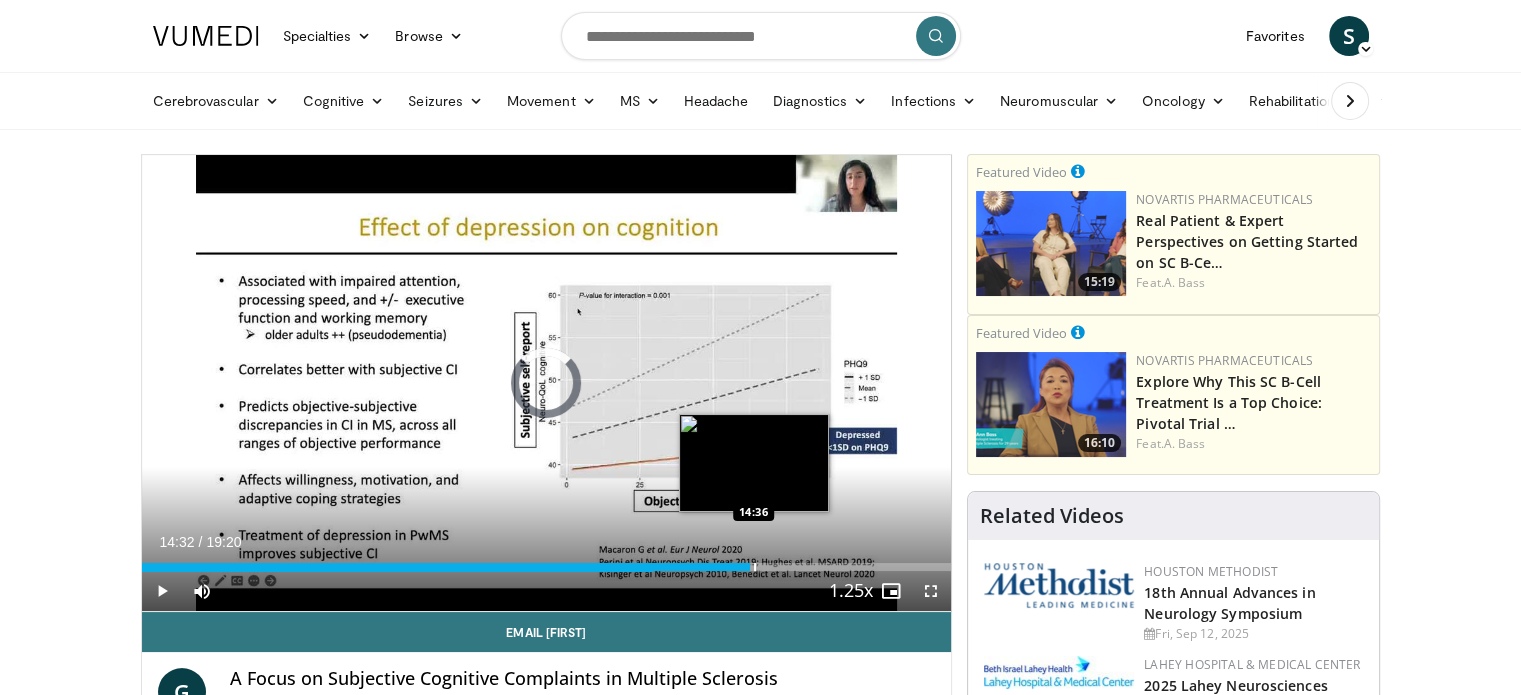 click at bounding box center (755, 567) 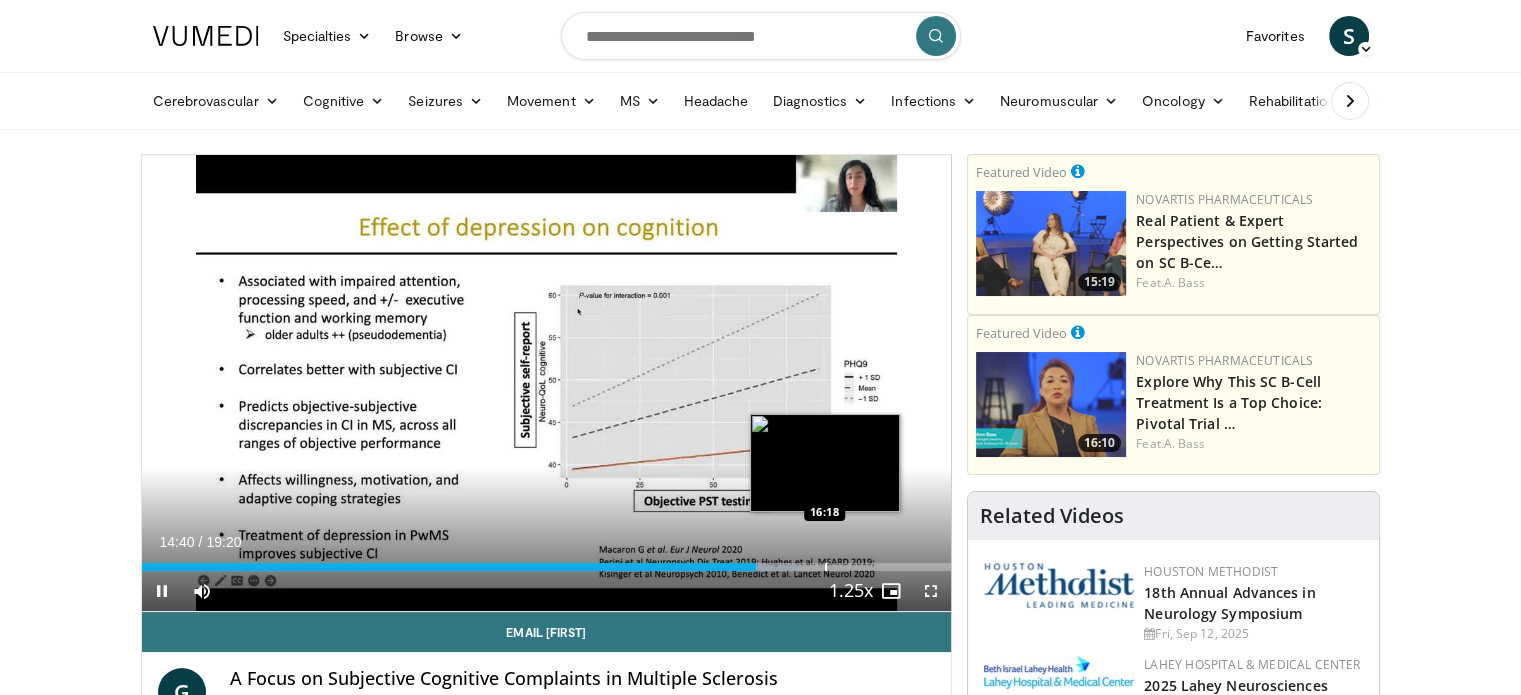 click on "Loaded :  81.24% 14:40 16:18" at bounding box center [547, 567] 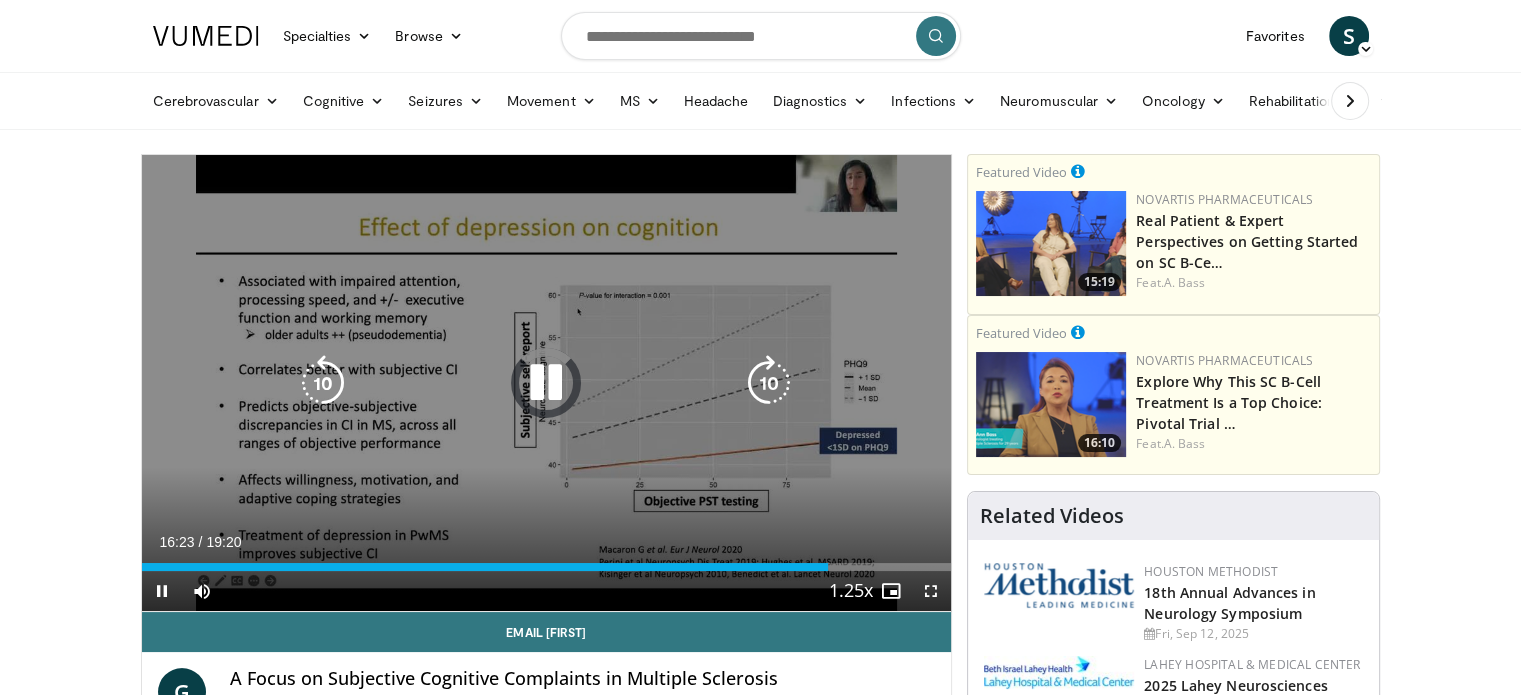 drag, startPoint x: 863, startPoint y: 563, endPoint x: 875, endPoint y: 563, distance: 12 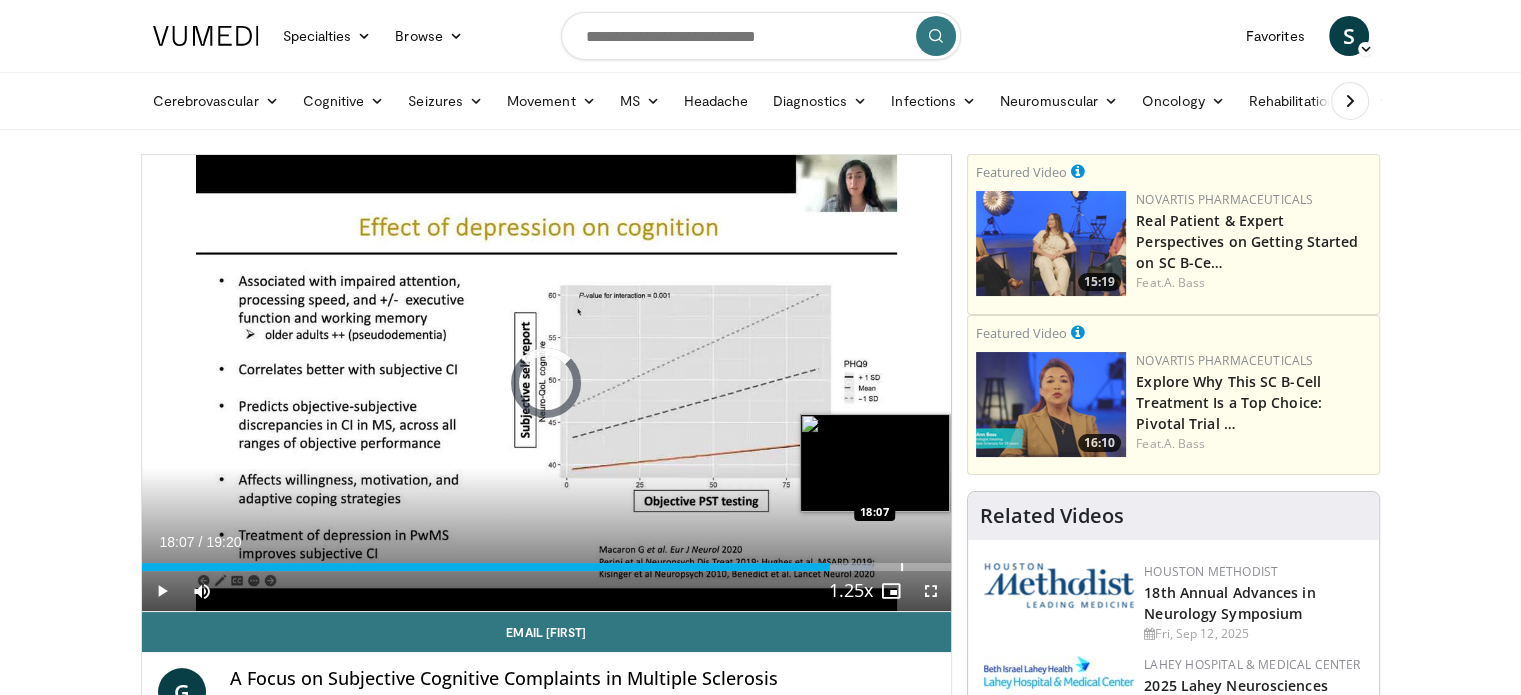 click at bounding box center [902, 567] 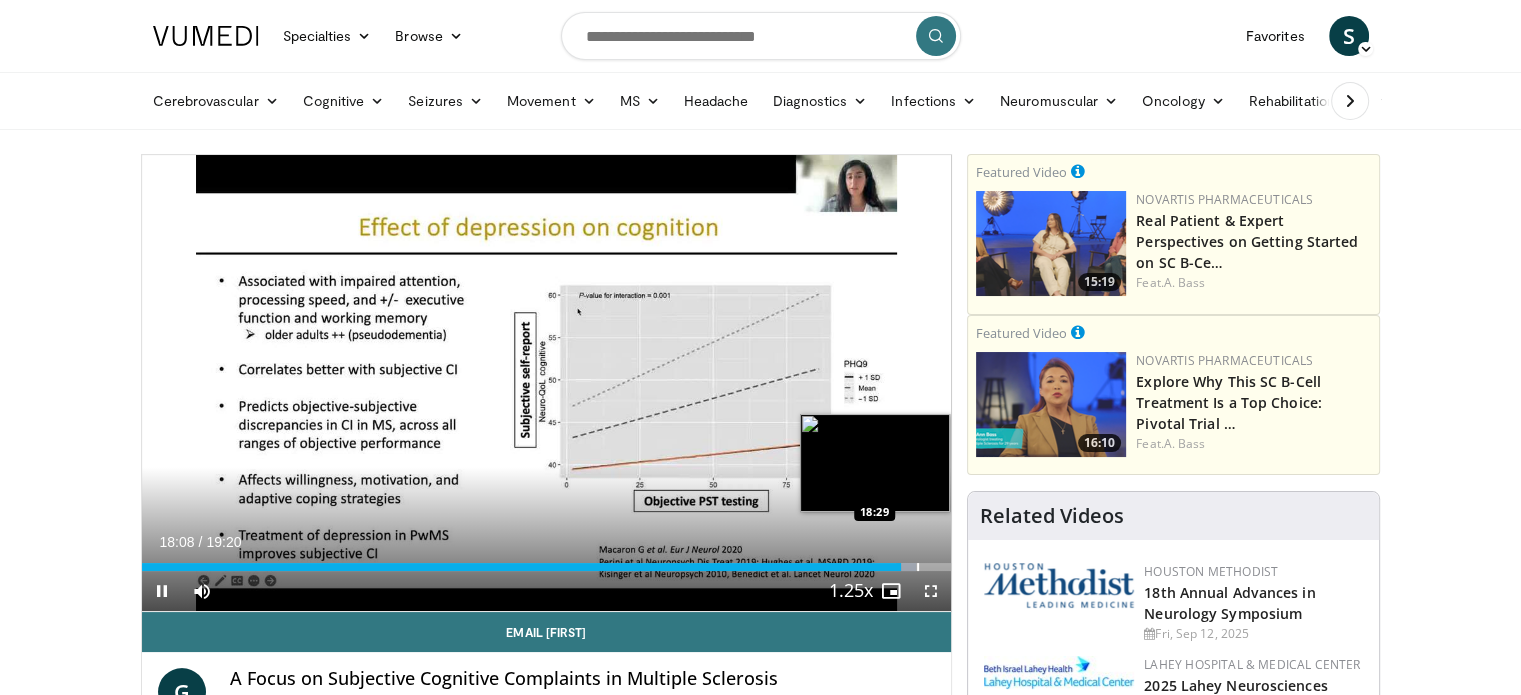 click at bounding box center [918, 567] 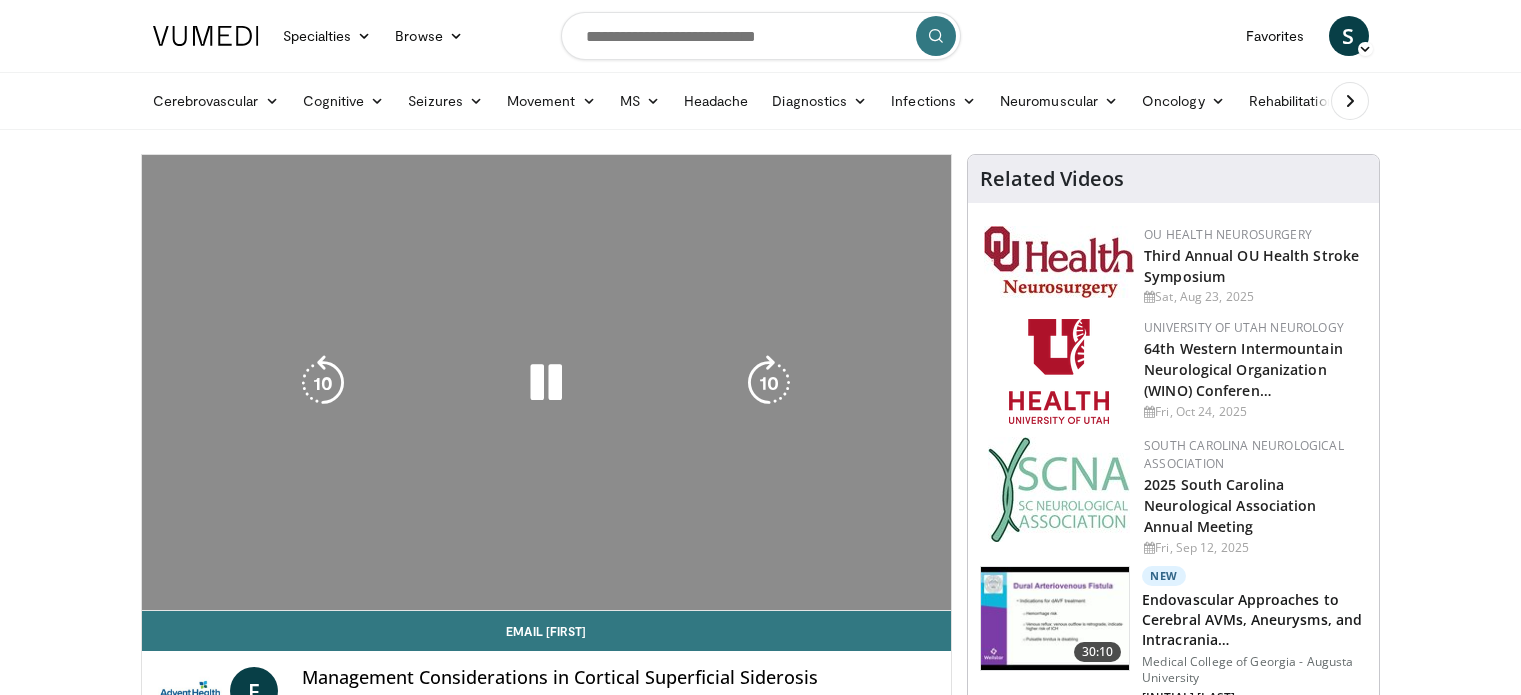 scroll, scrollTop: 0, scrollLeft: 0, axis: both 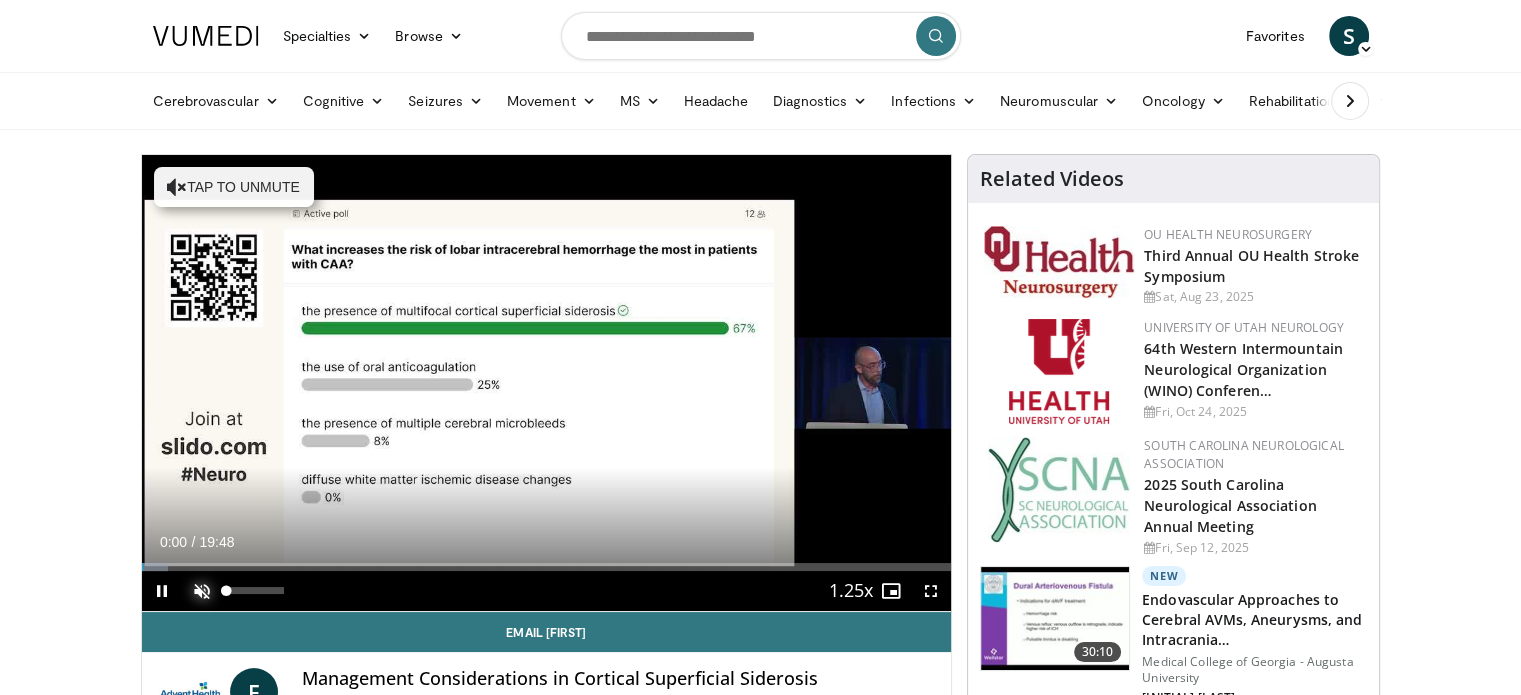 click at bounding box center [202, 591] 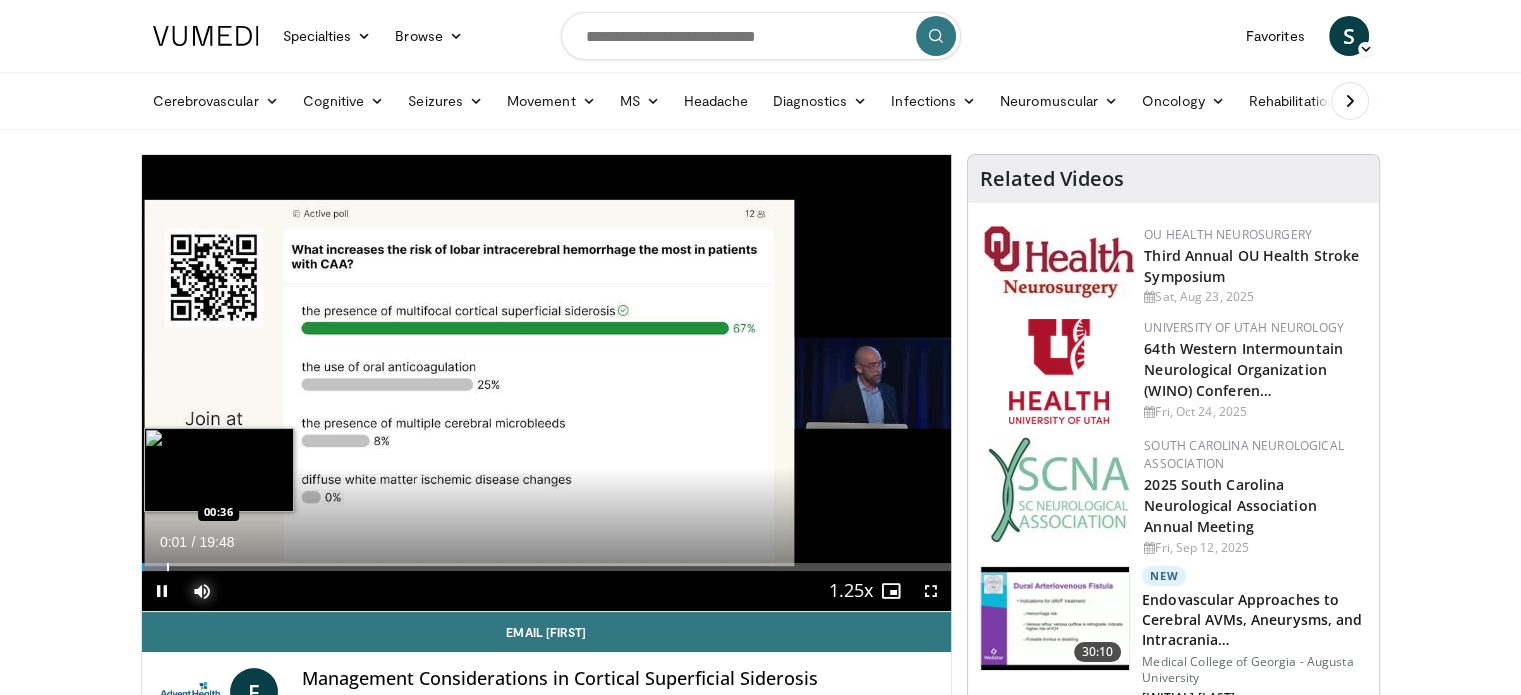 click at bounding box center (168, 567) 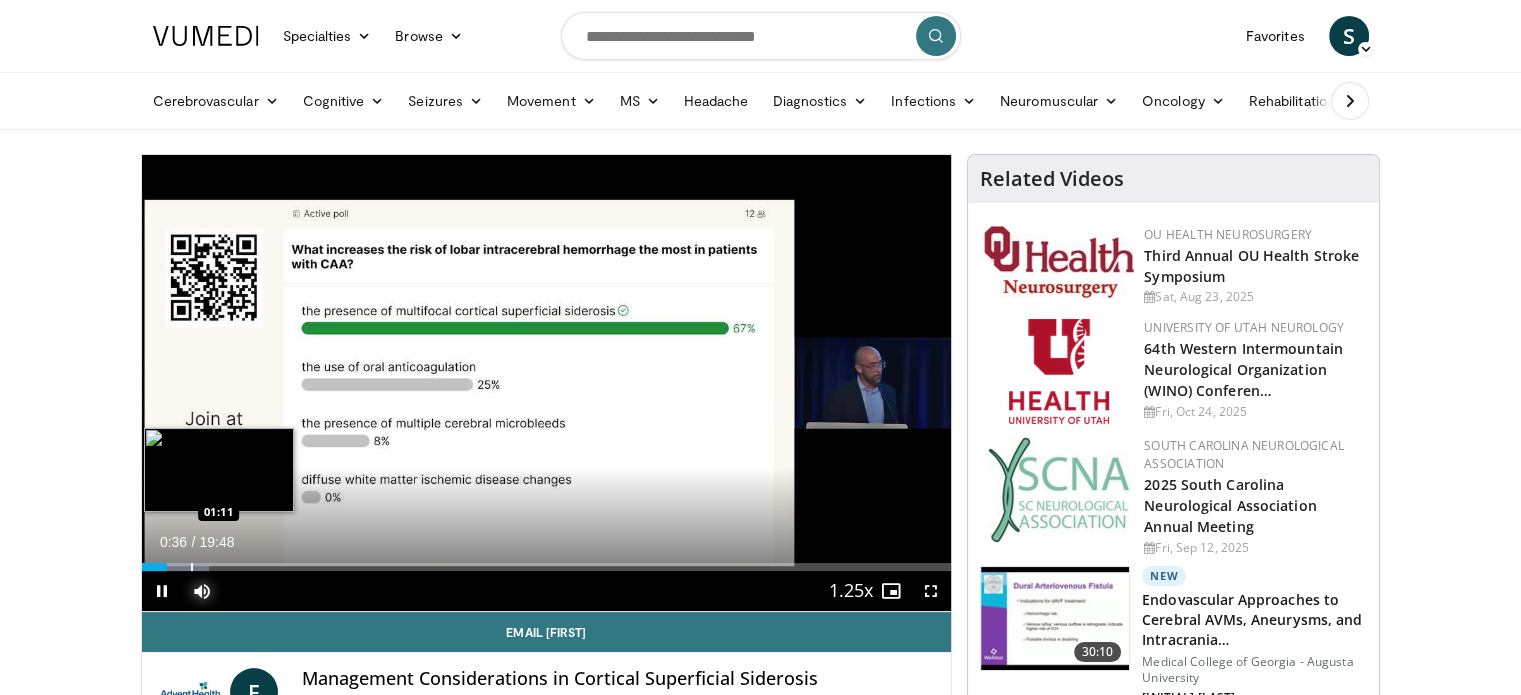 click at bounding box center [192, 567] 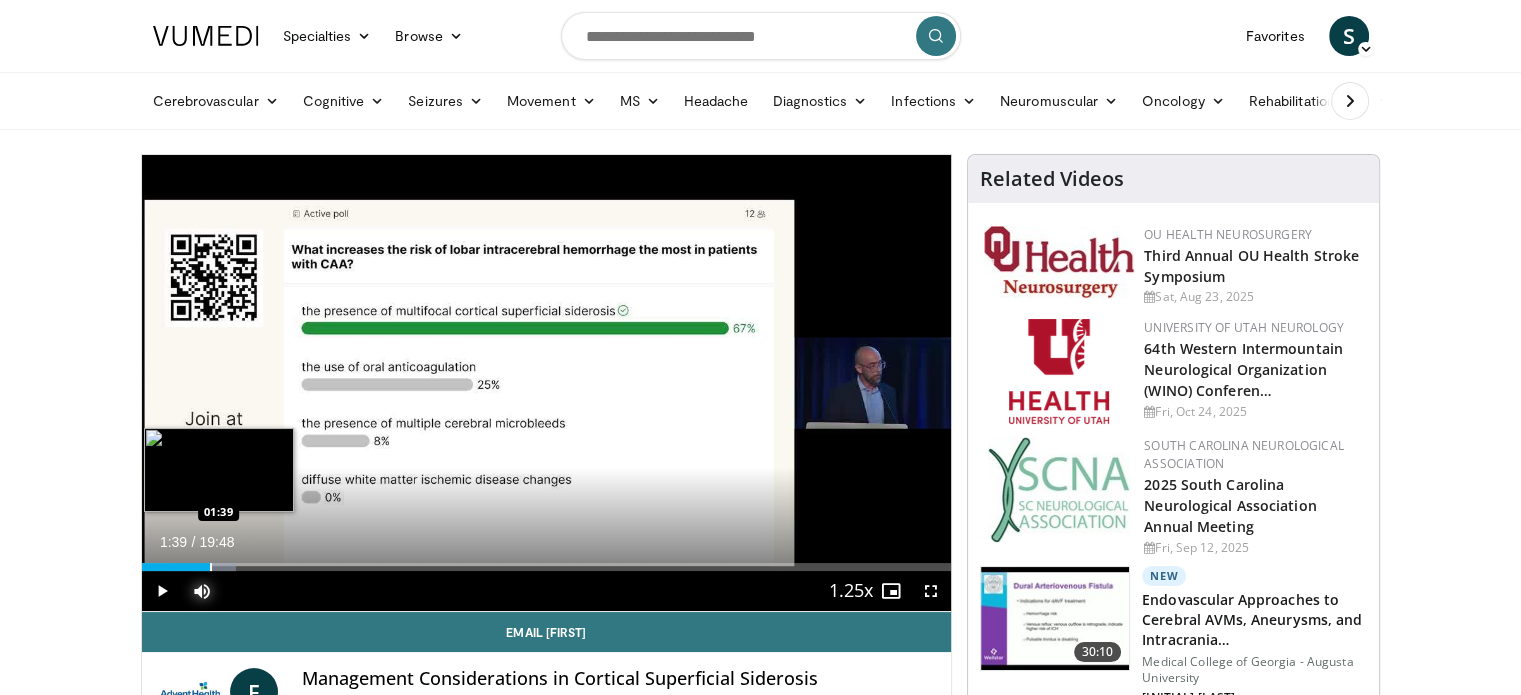 click at bounding box center (211, 567) 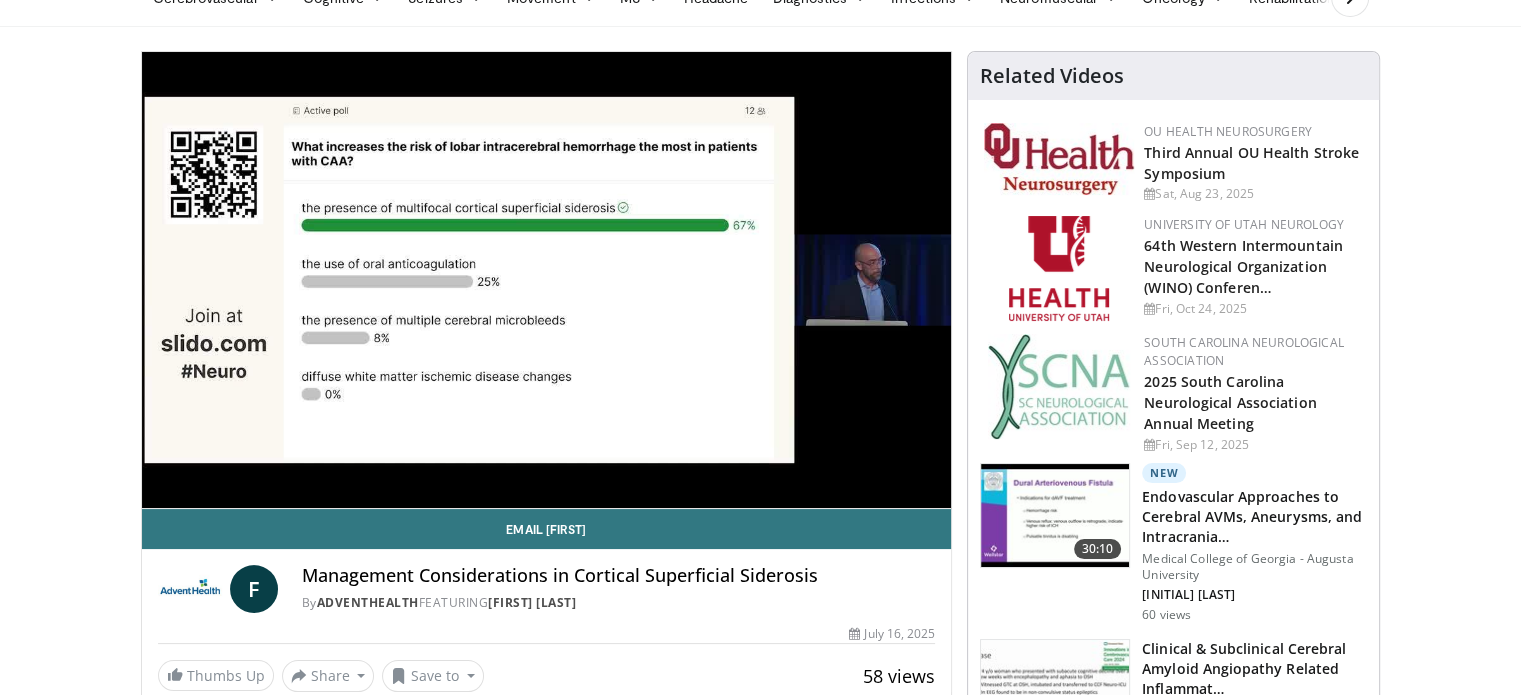 scroll, scrollTop: 100, scrollLeft: 0, axis: vertical 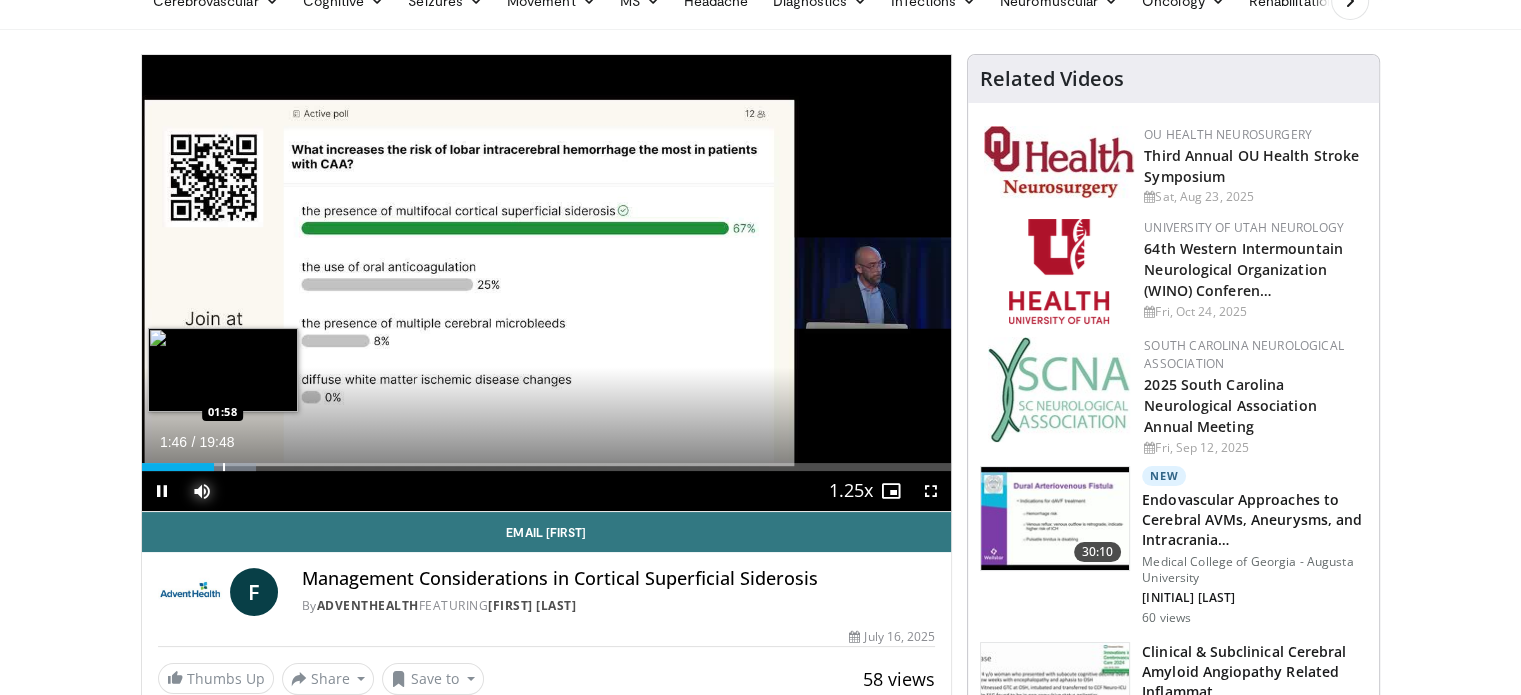 click at bounding box center (224, 467) 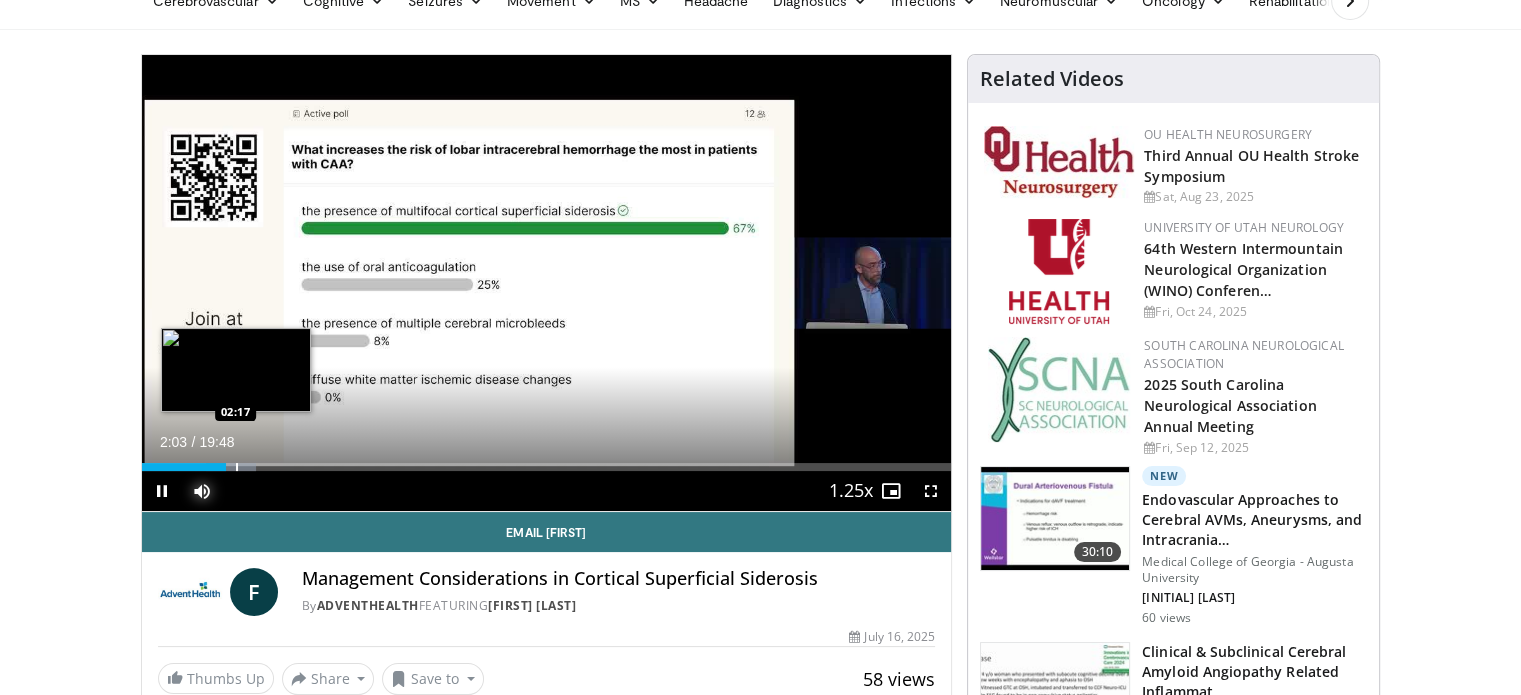 click at bounding box center (237, 467) 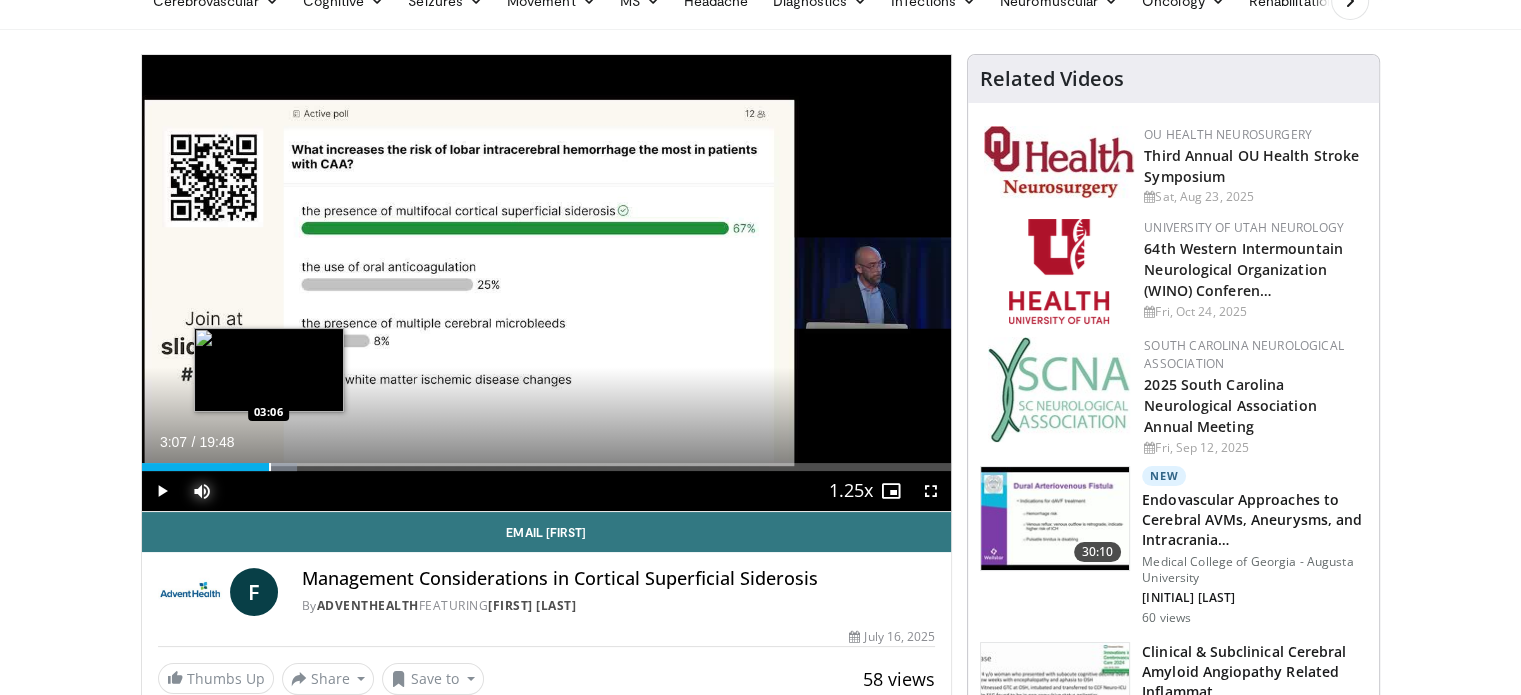 click at bounding box center (270, 467) 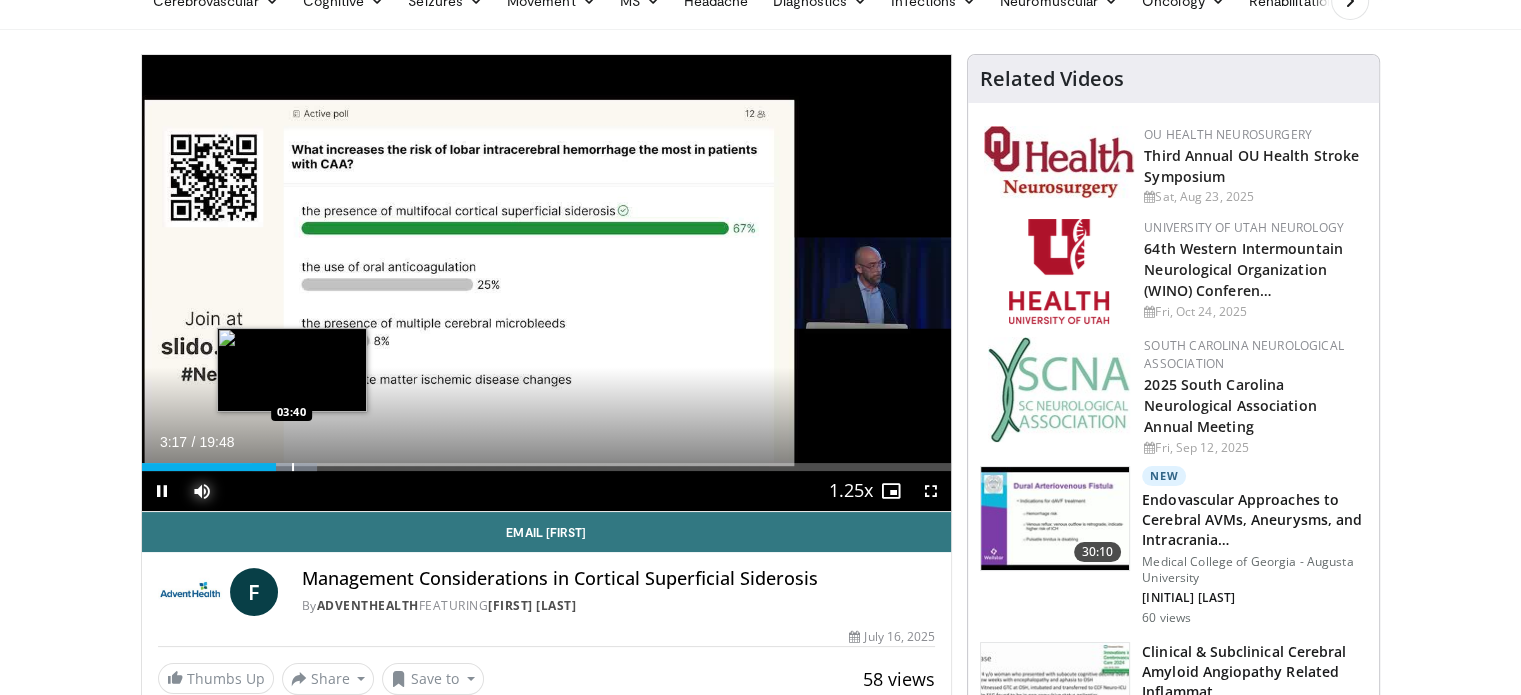 click on "Loaded :  21.70% 03:17 03:40" at bounding box center (547, 461) 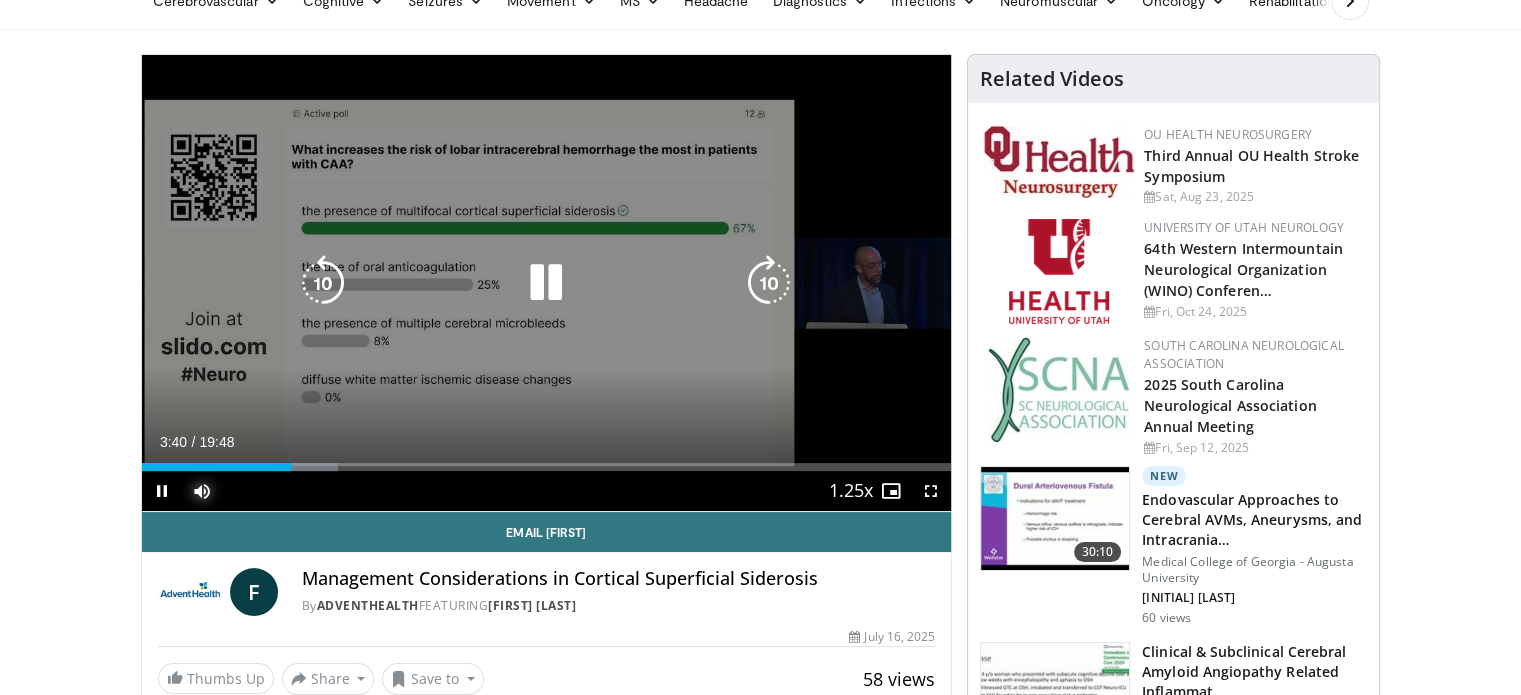 click on "Loaded :  24.21% 03:40 03:54" at bounding box center [547, 461] 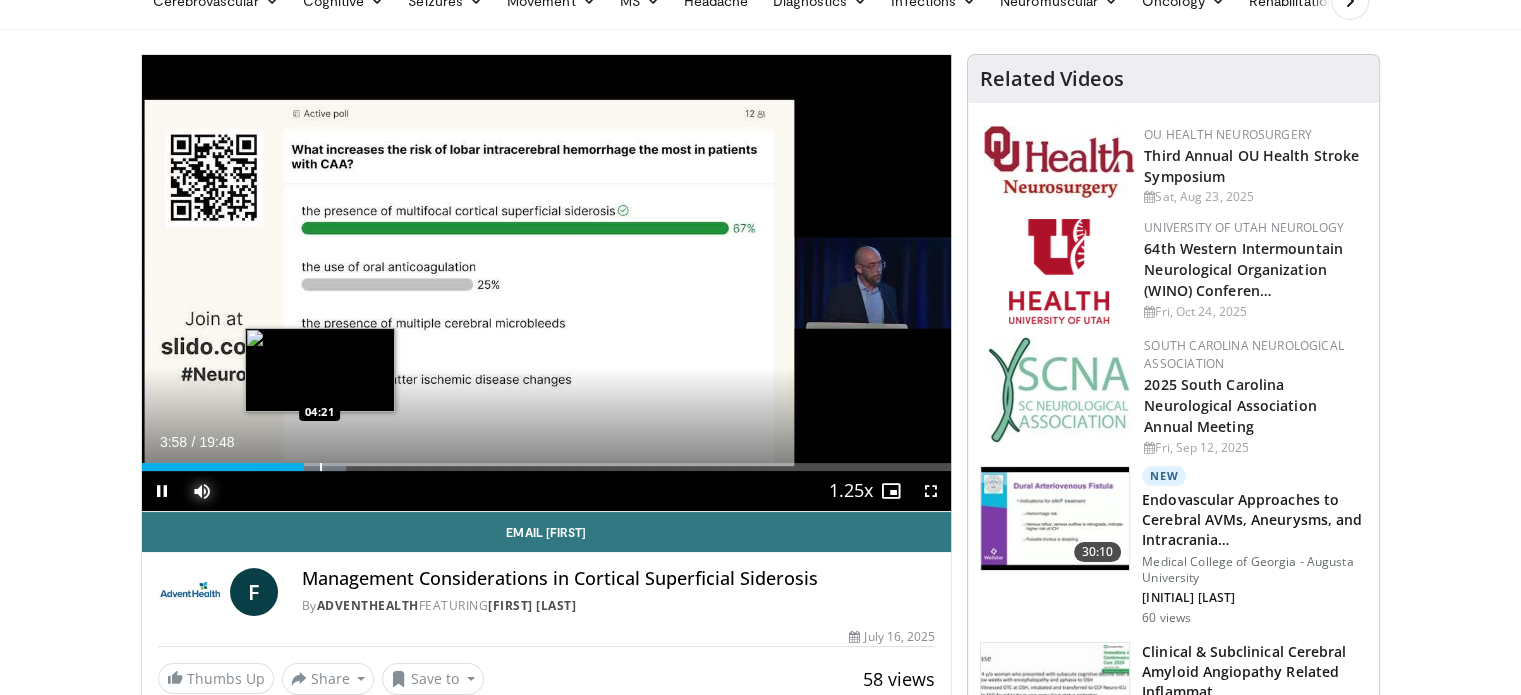 click on "Loaded :  25.28% 03:58 04:21" at bounding box center [547, 461] 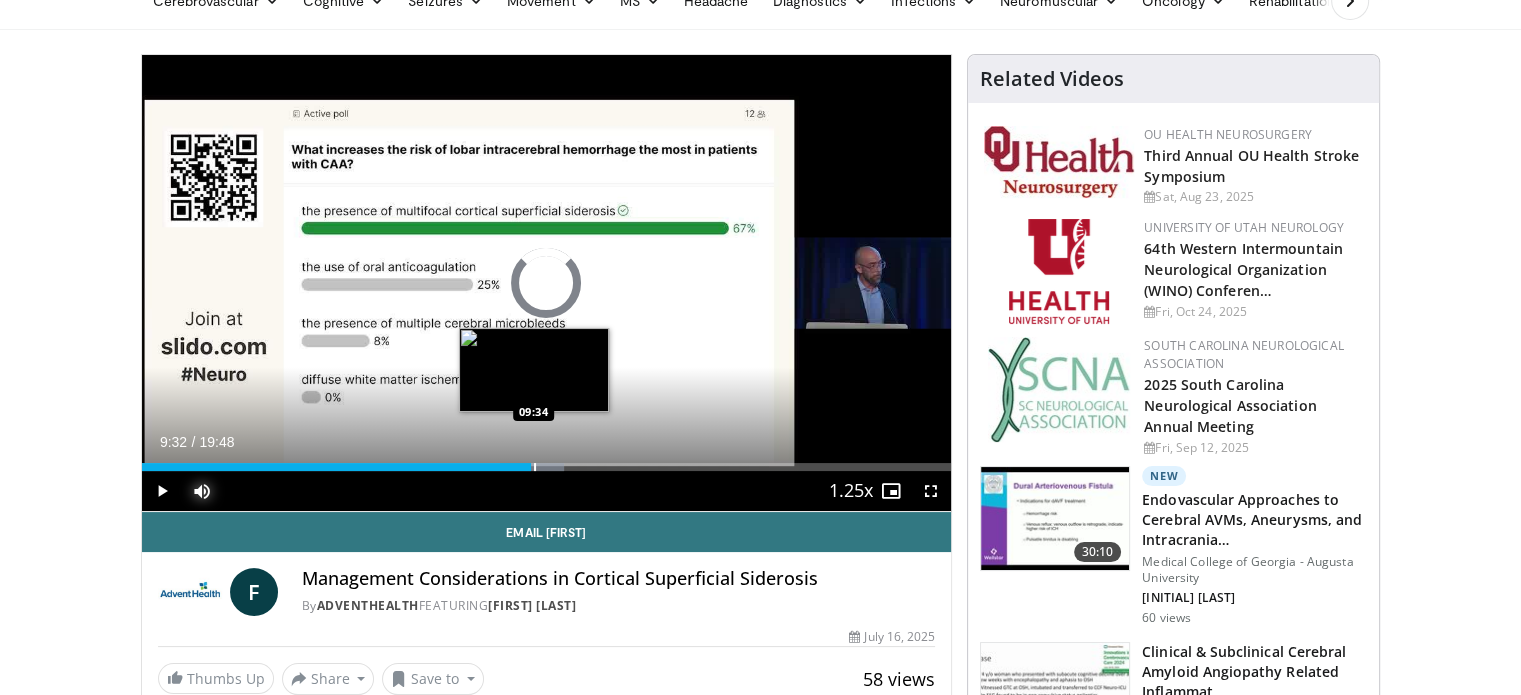 click at bounding box center [535, 467] 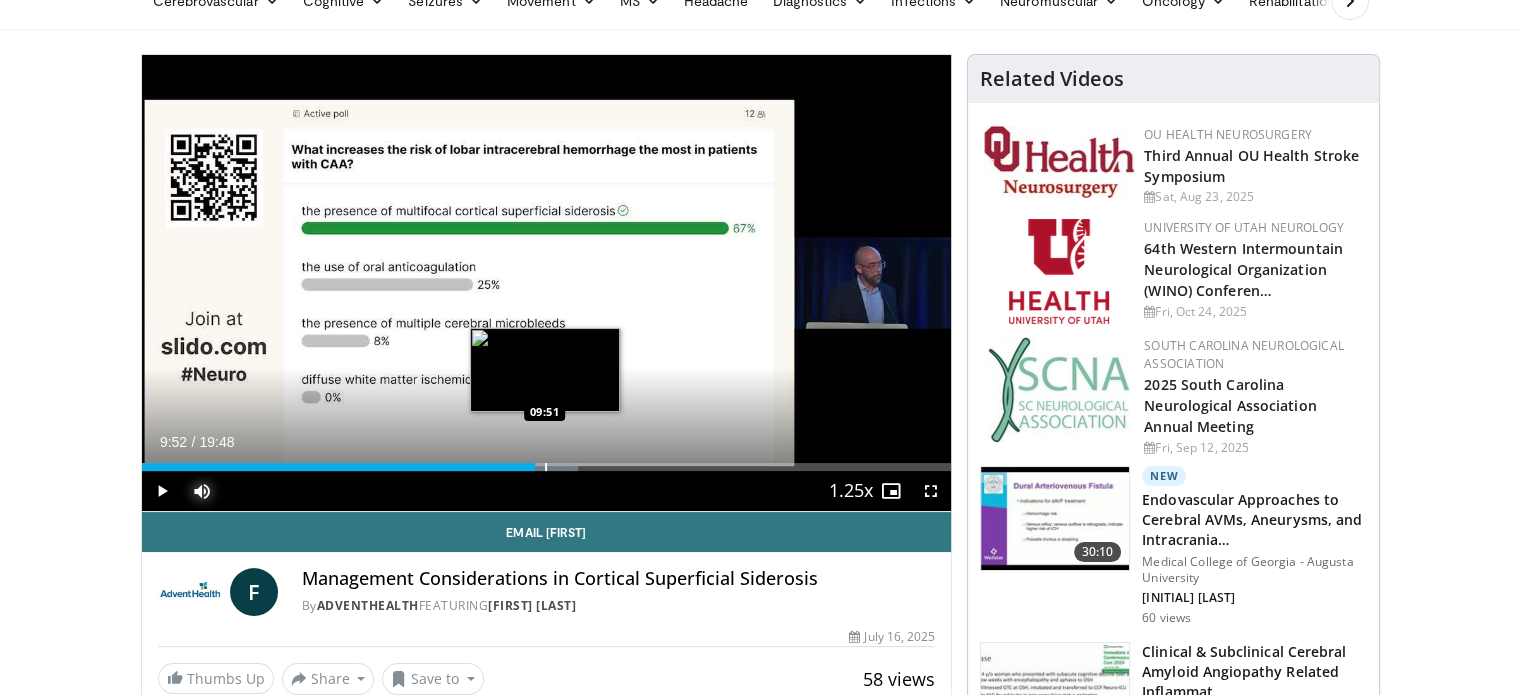 click on "Loaded :  53.92% 09:37 09:51" at bounding box center (547, 467) 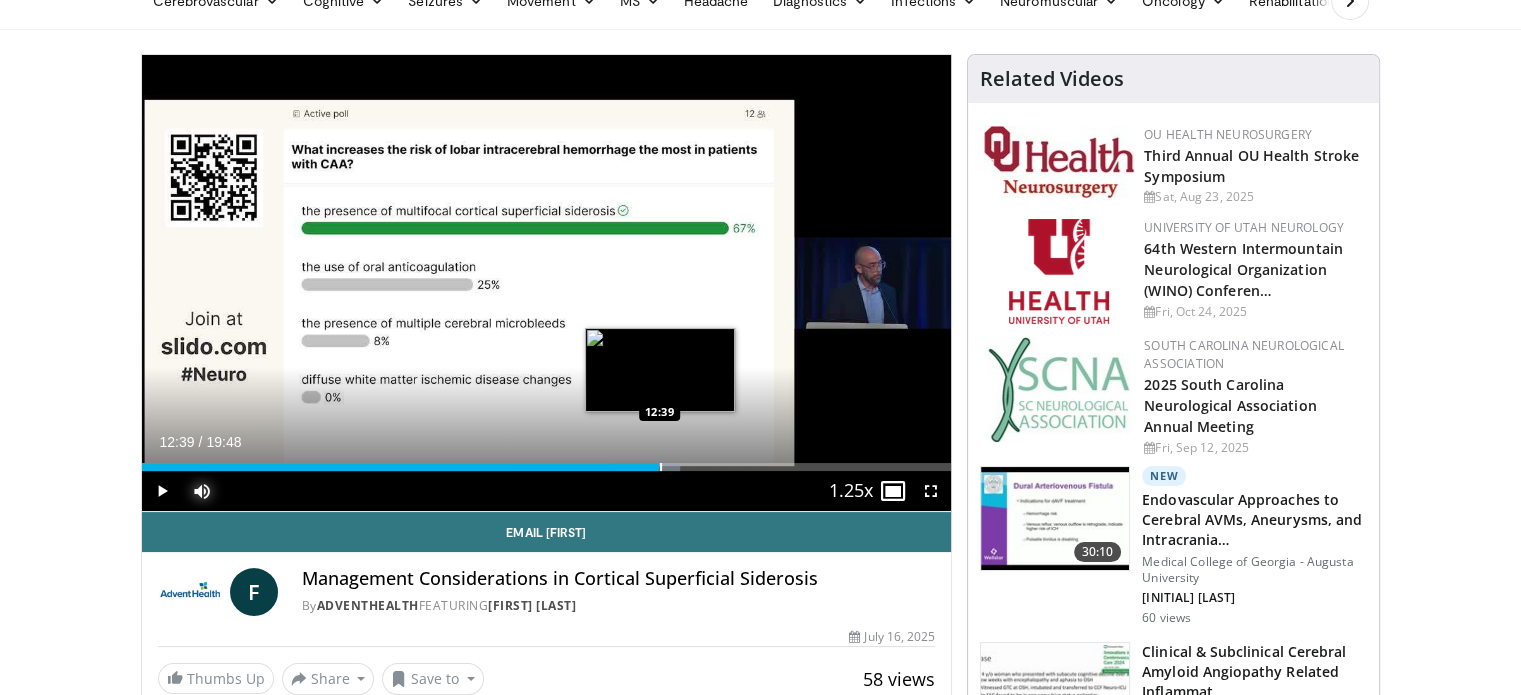 click at bounding box center (661, 467) 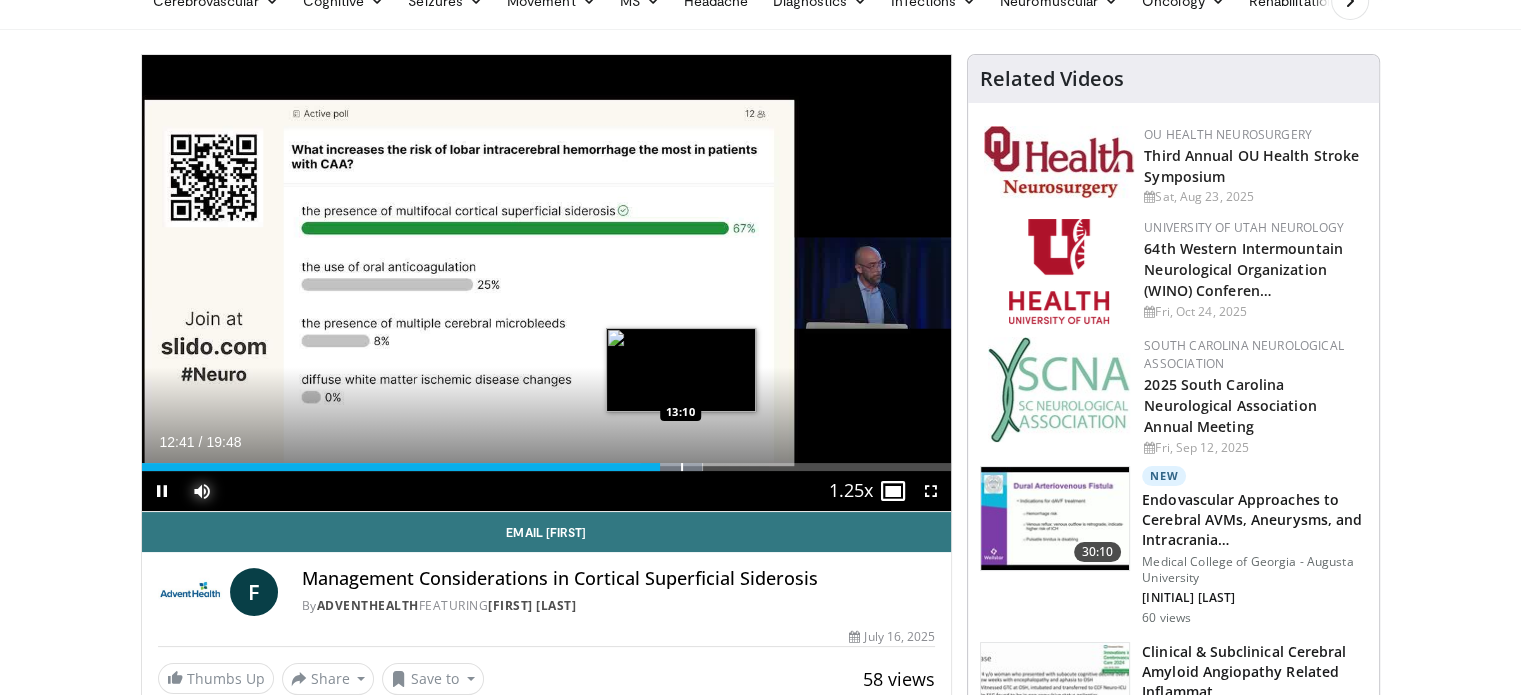 click at bounding box center (682, 467) 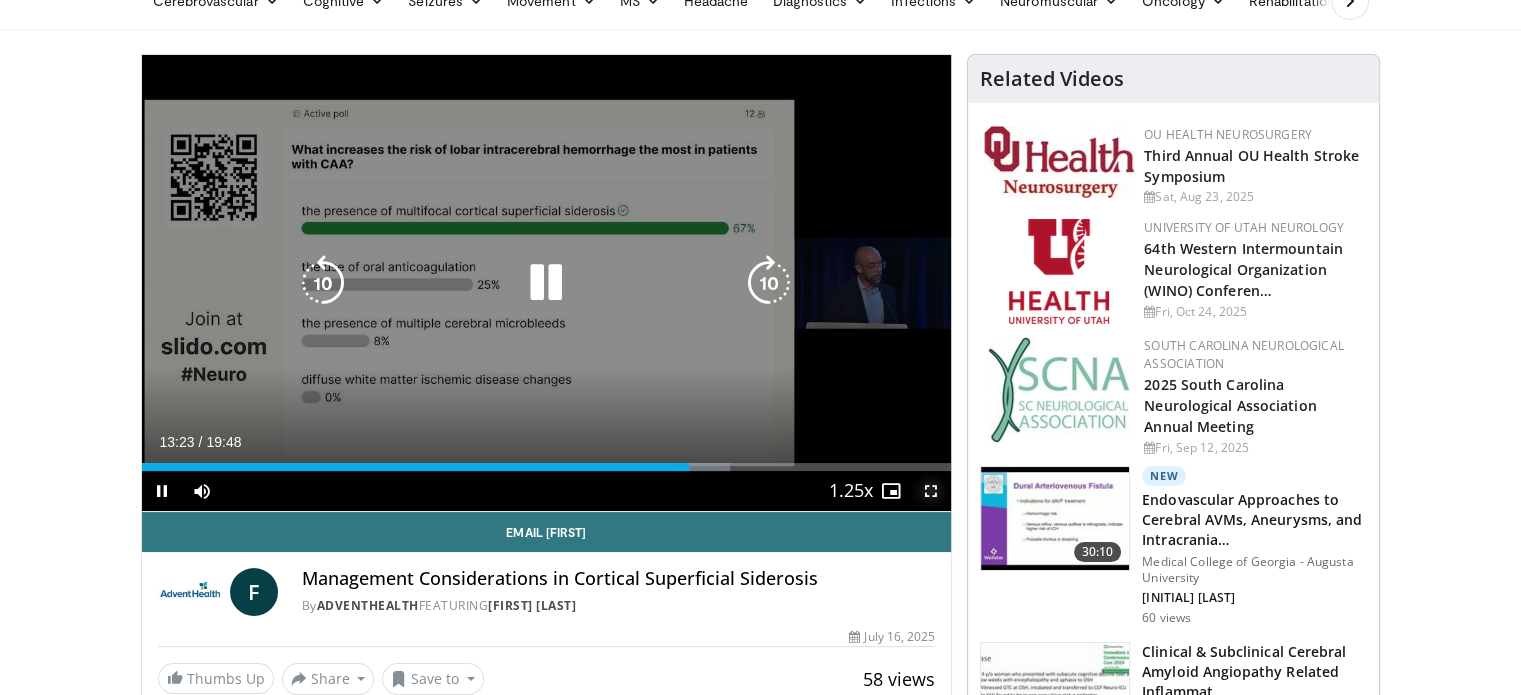 drag, startPoint x: 932, startPoint y: 498, endPoint x: 932, endPoint y: 619, distance: 121 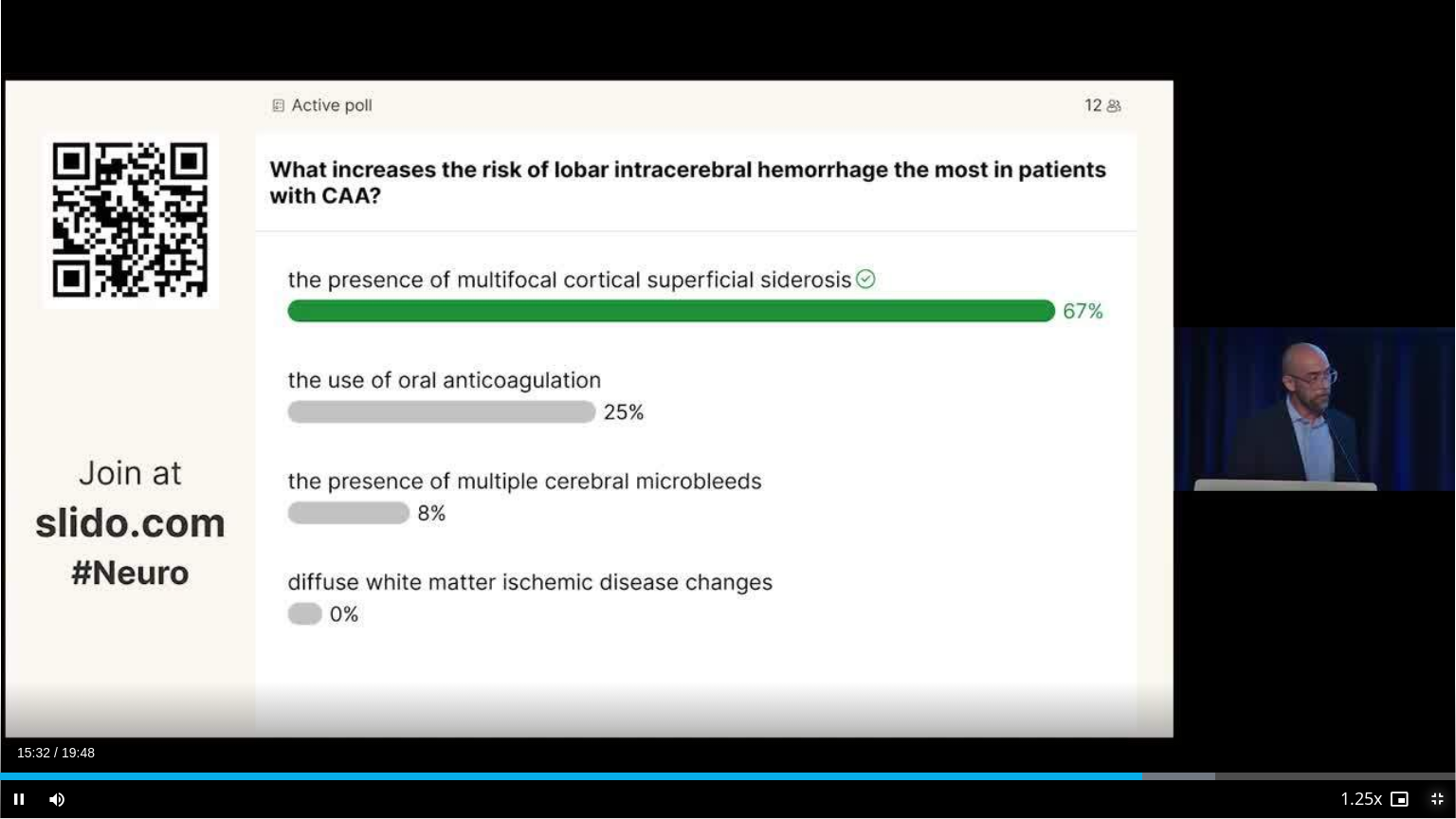 click at bounding box center (1437, 799) 